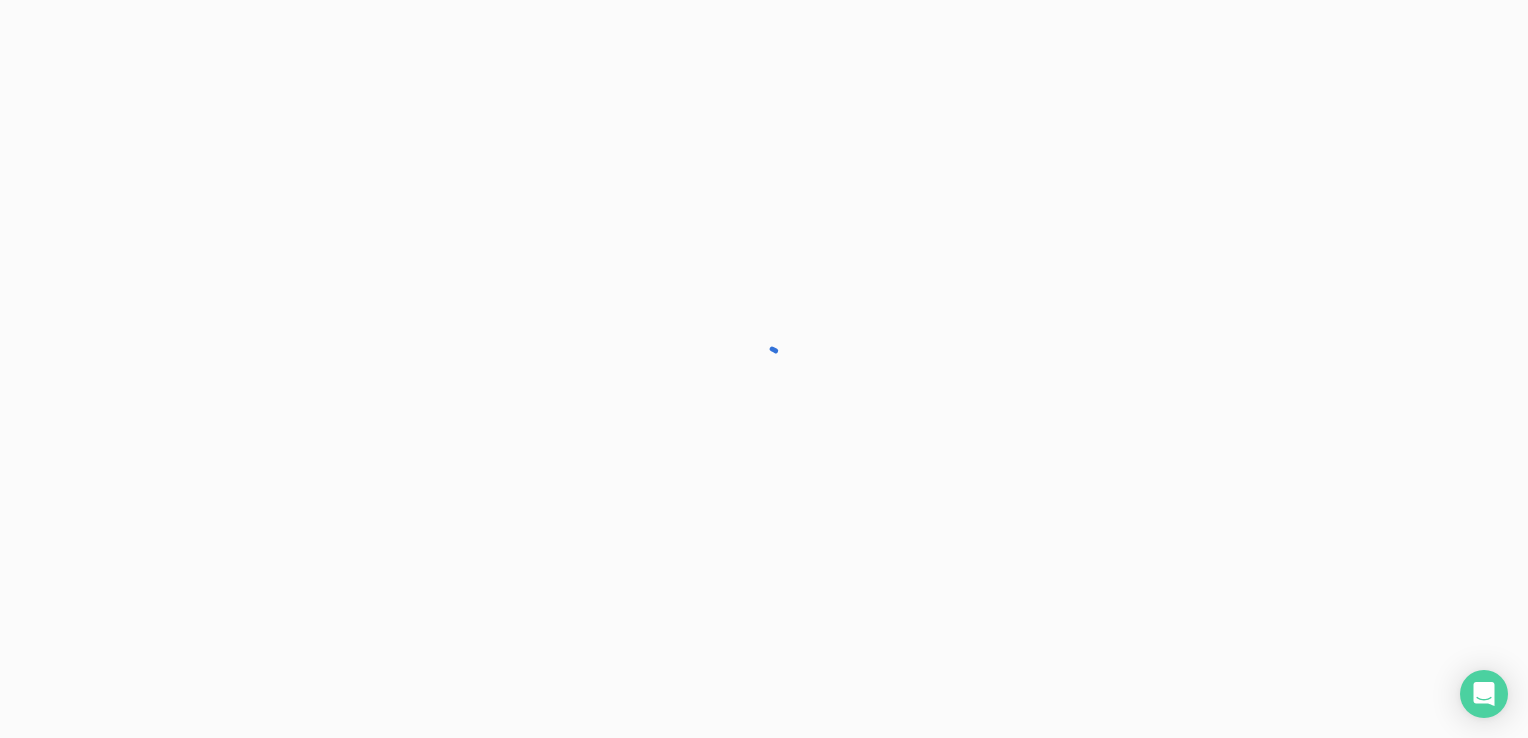 scroll, scrollTop: 0, scrollLeft: 0, axis: both 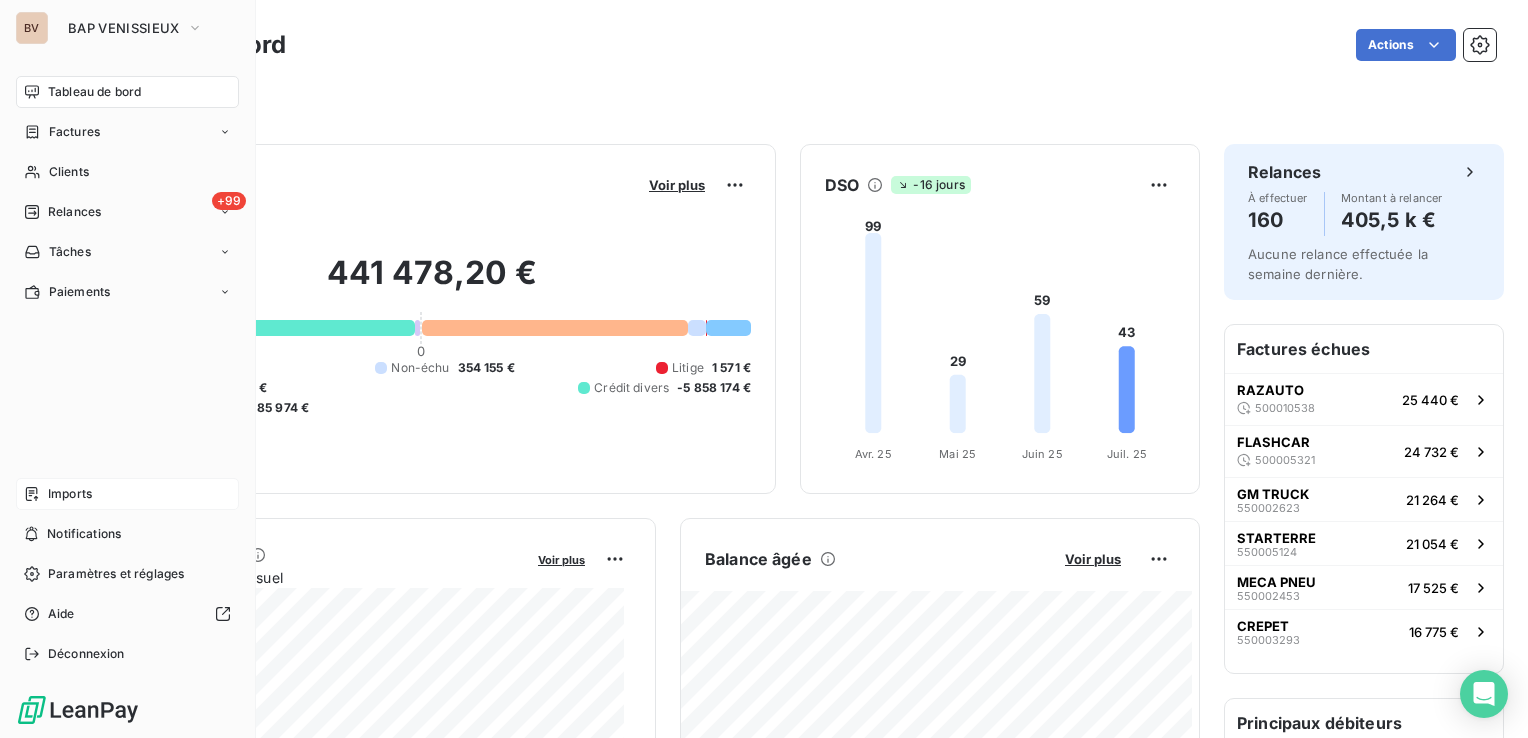 click on "Imports" at bounding box center [70, 494] 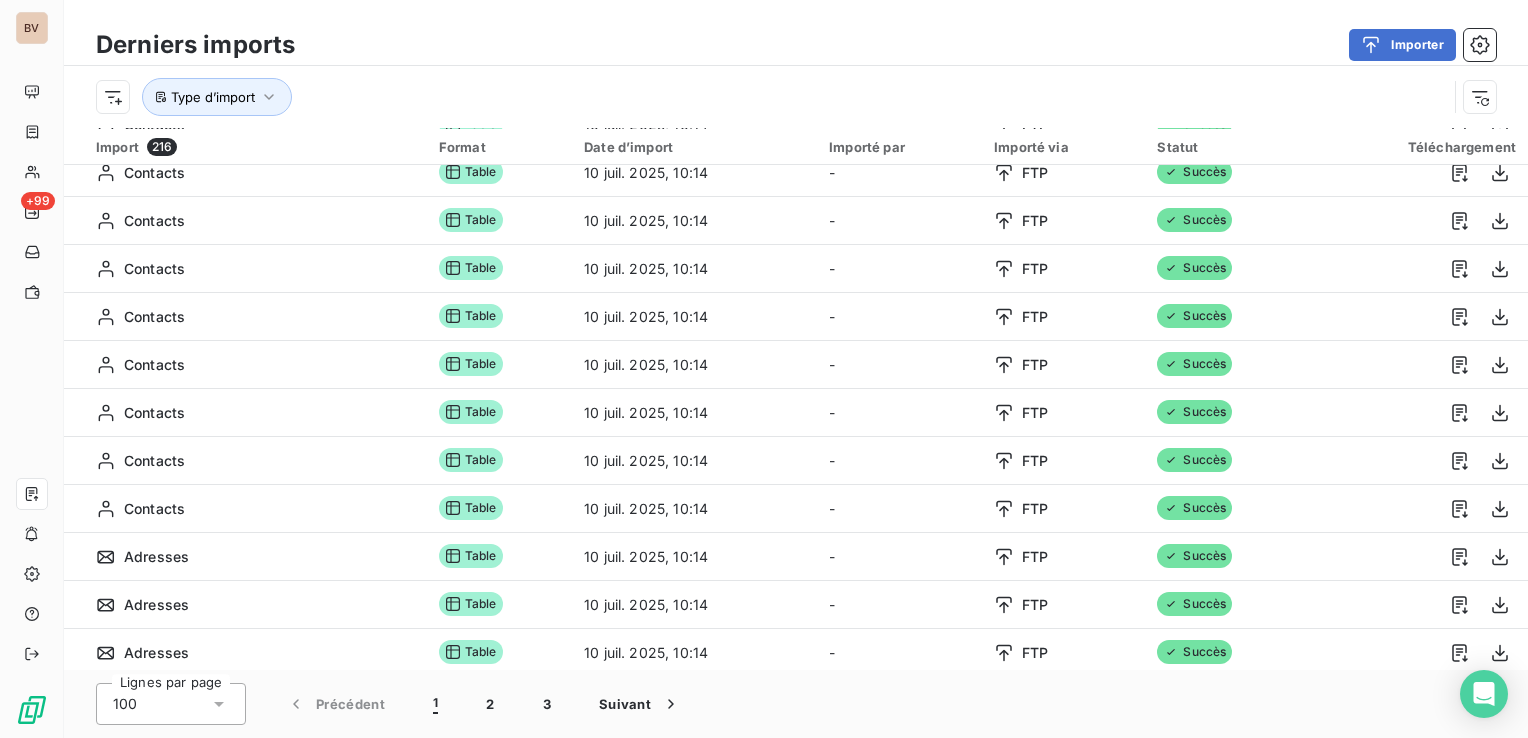 scroll, scrollTop: 0, scrollLeft: 0, axis: both 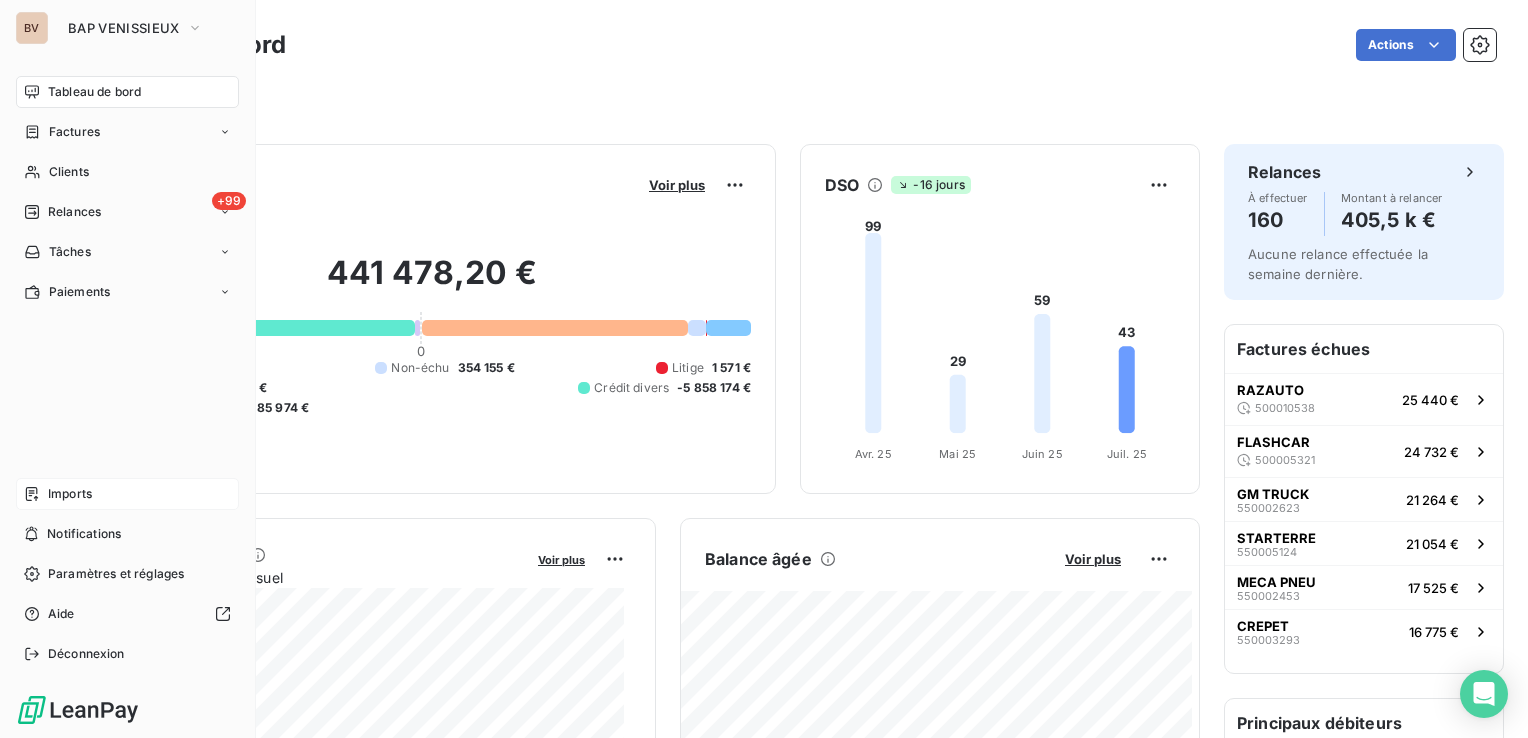 click on "Imports" at bounding box center [127, 494] 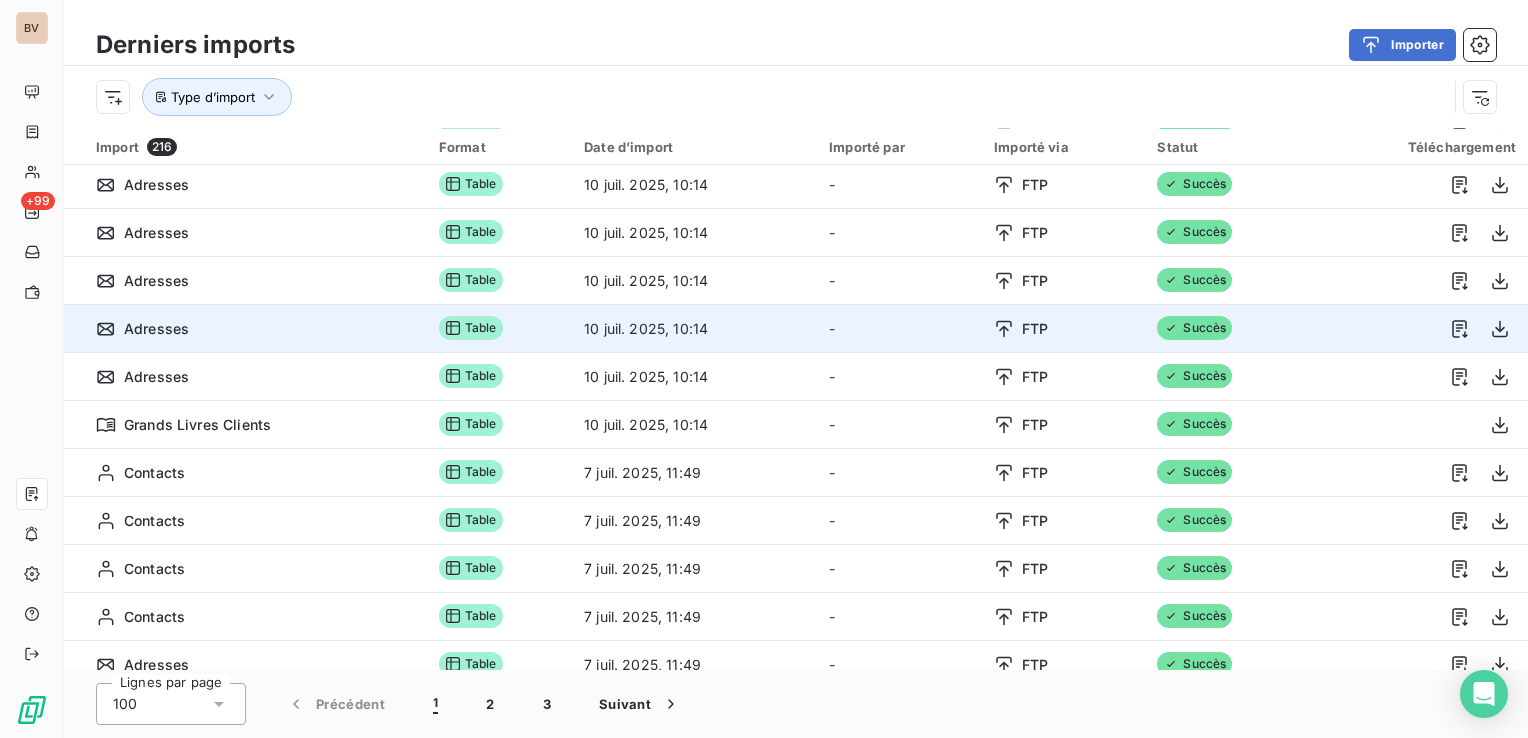scroll, scrollTop: 1300, scrollLeft: 0, axis: vertical 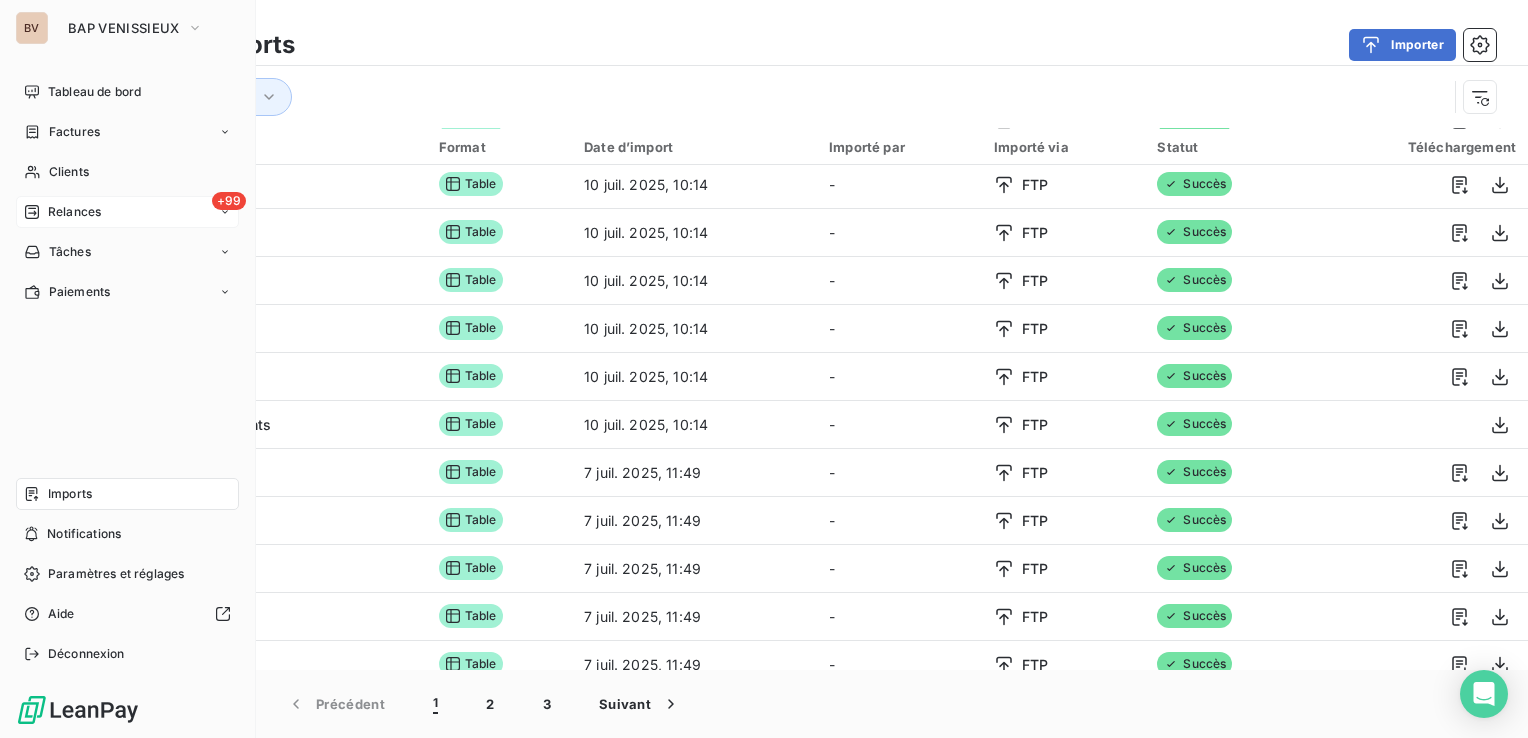 click on "Relances" at bounding box center [74, 212] 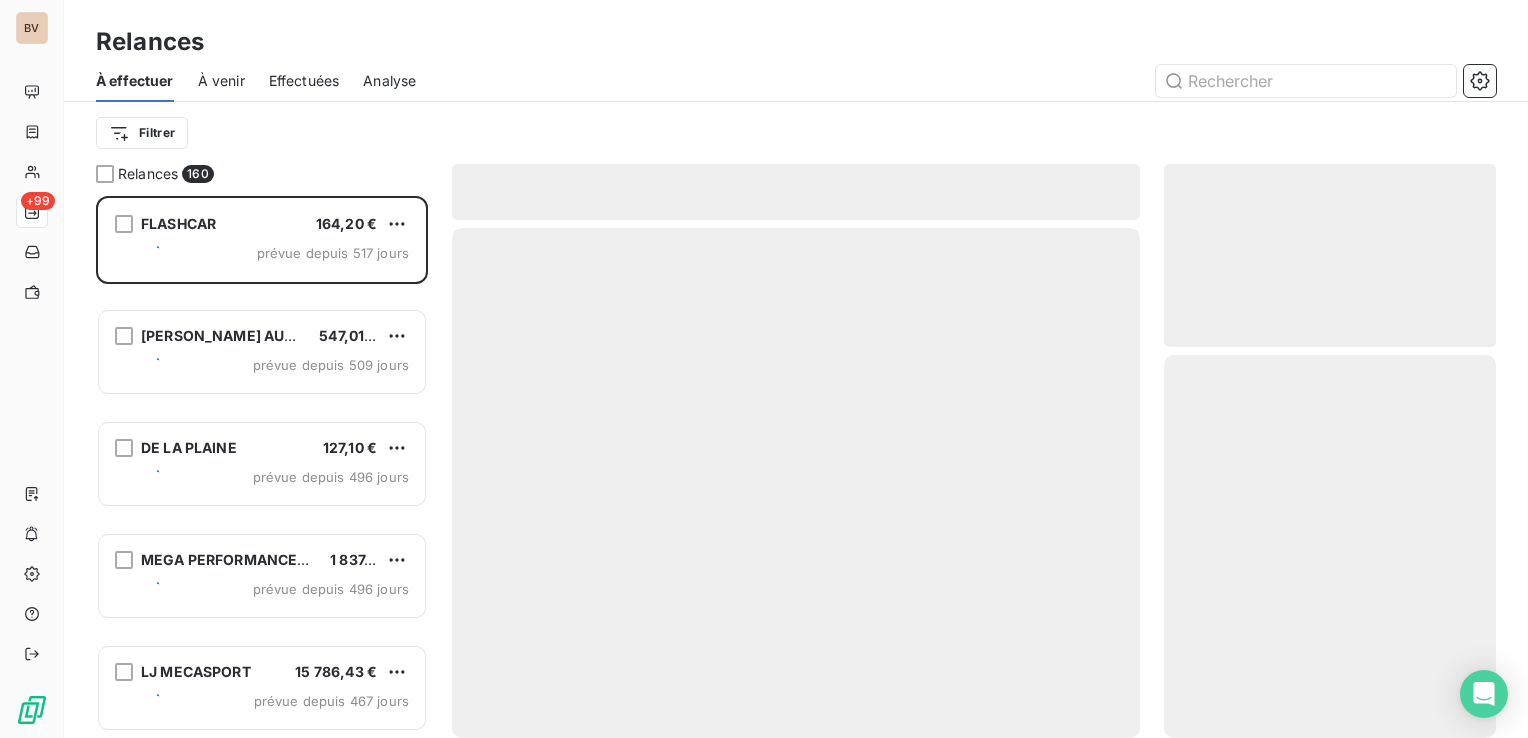 scroll, scrollTop: 16, scrollLeft: 16, axis: both 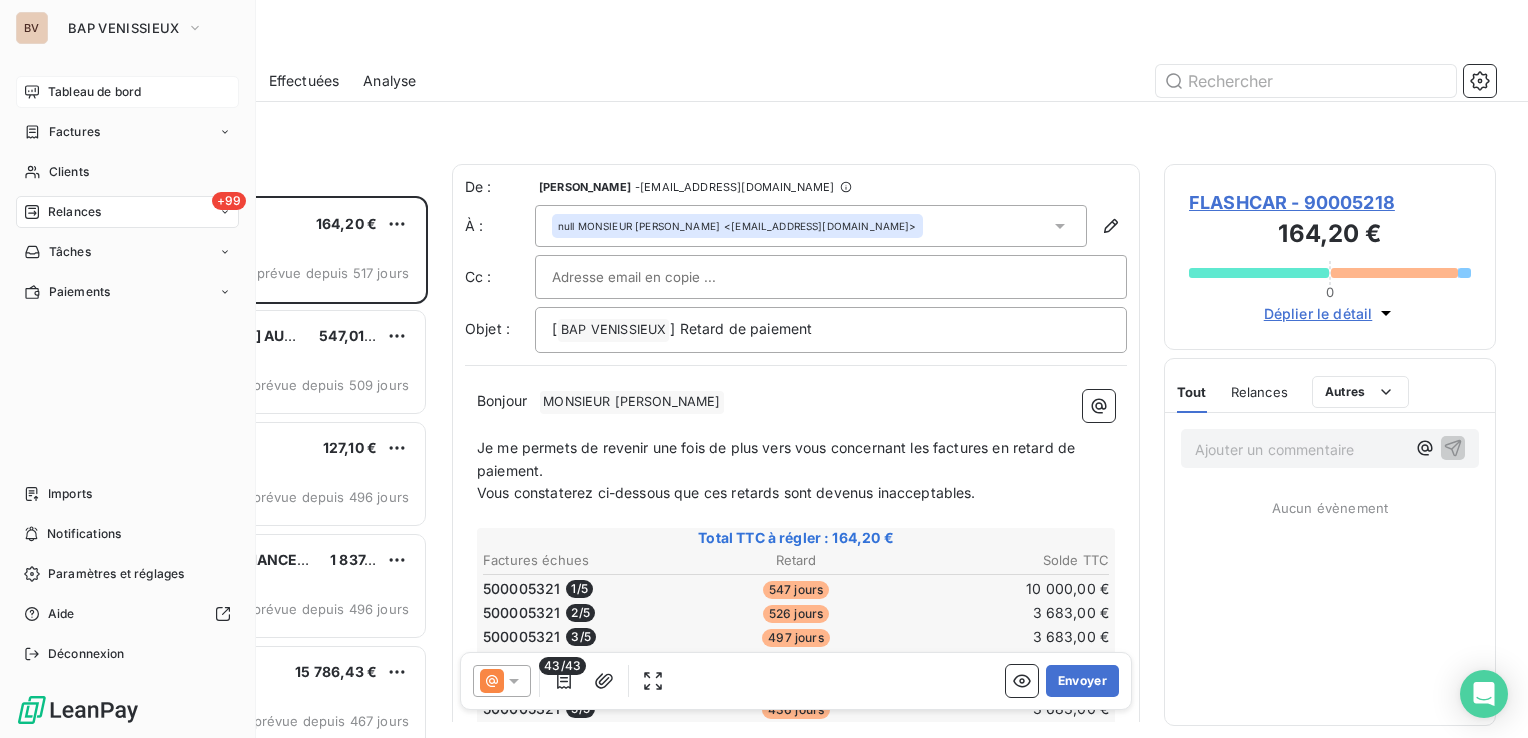 click on "Tableau de bord" at bounding box center [94, 92] 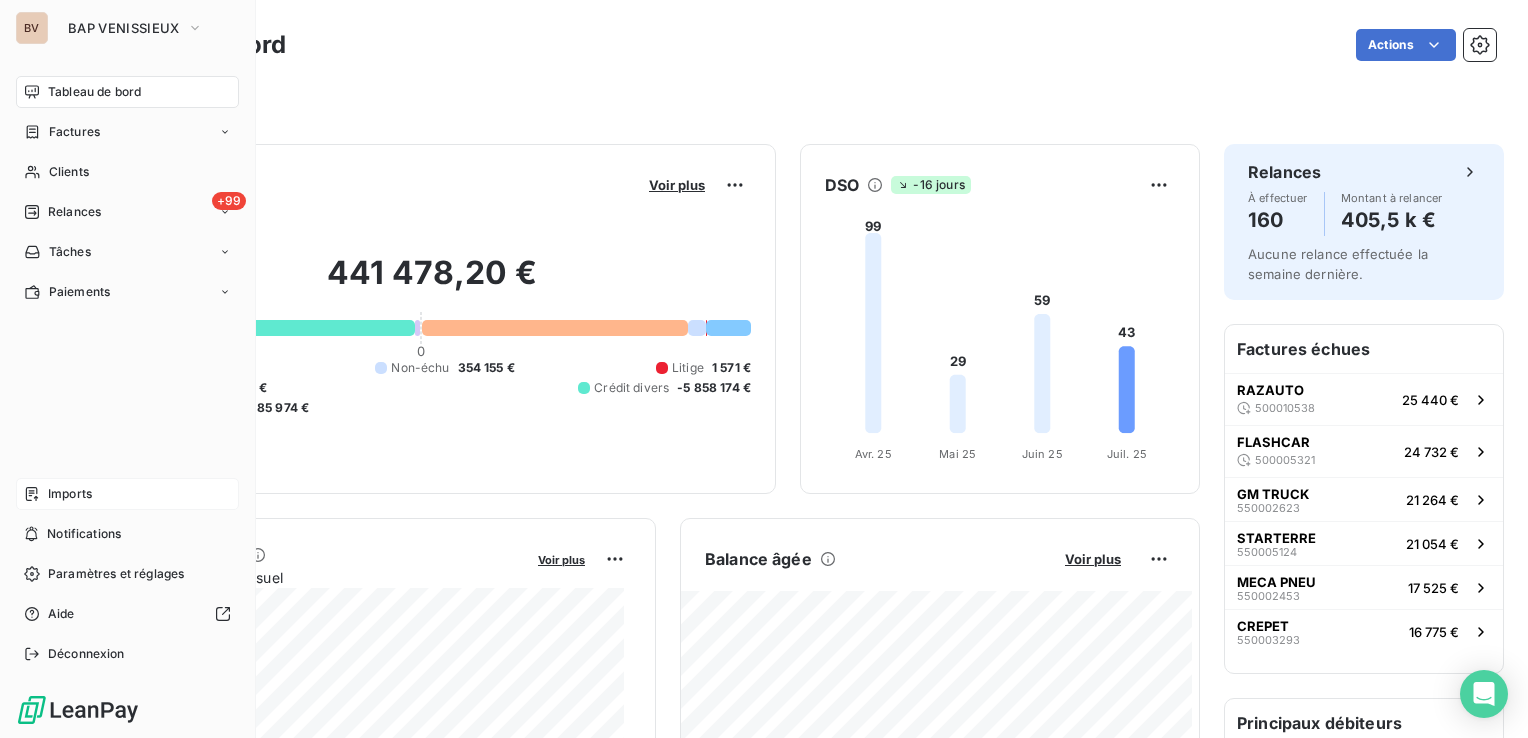 click on "Imports" at bounding box center (70, 494) 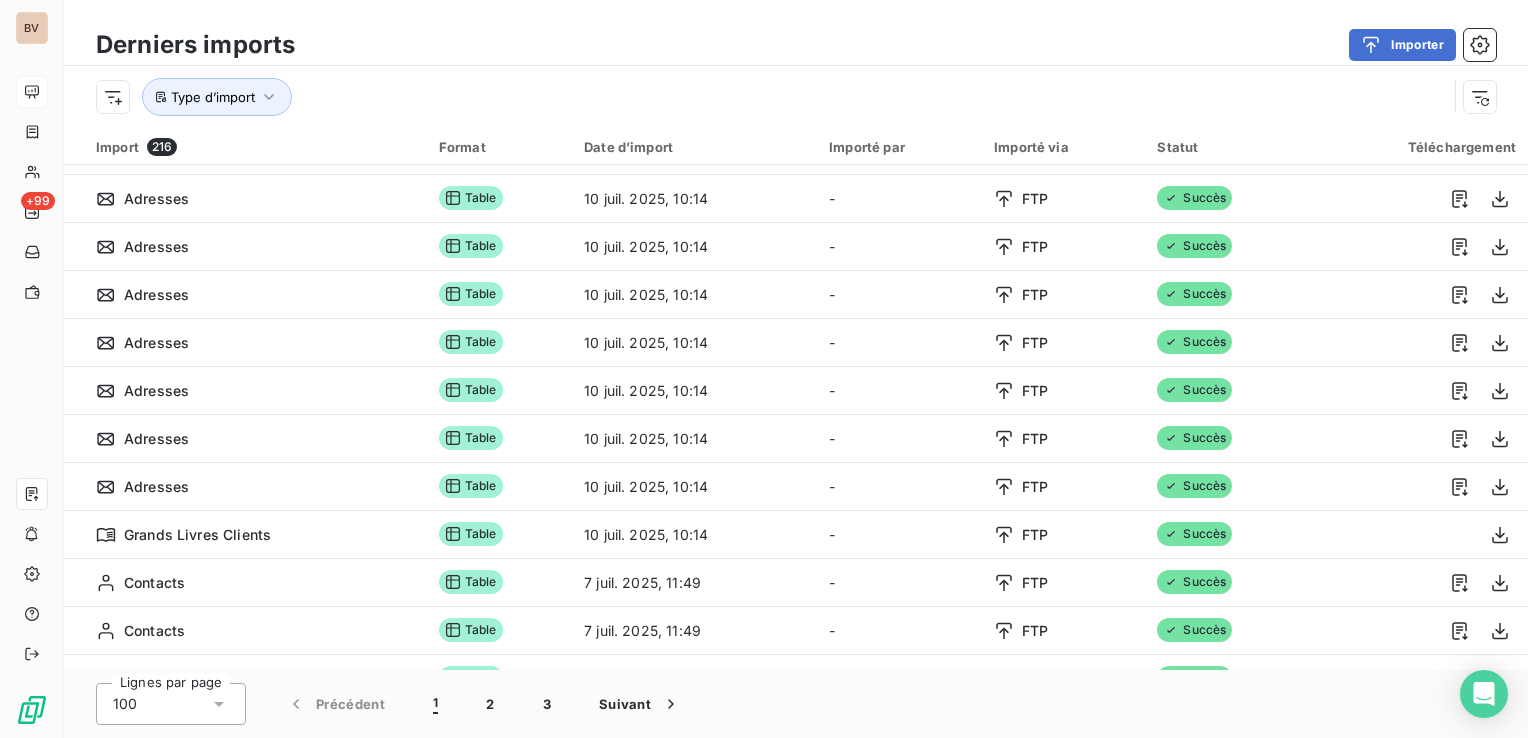 scroll, scrollTop: 1200, scrollLeft: 0, axis: vertical 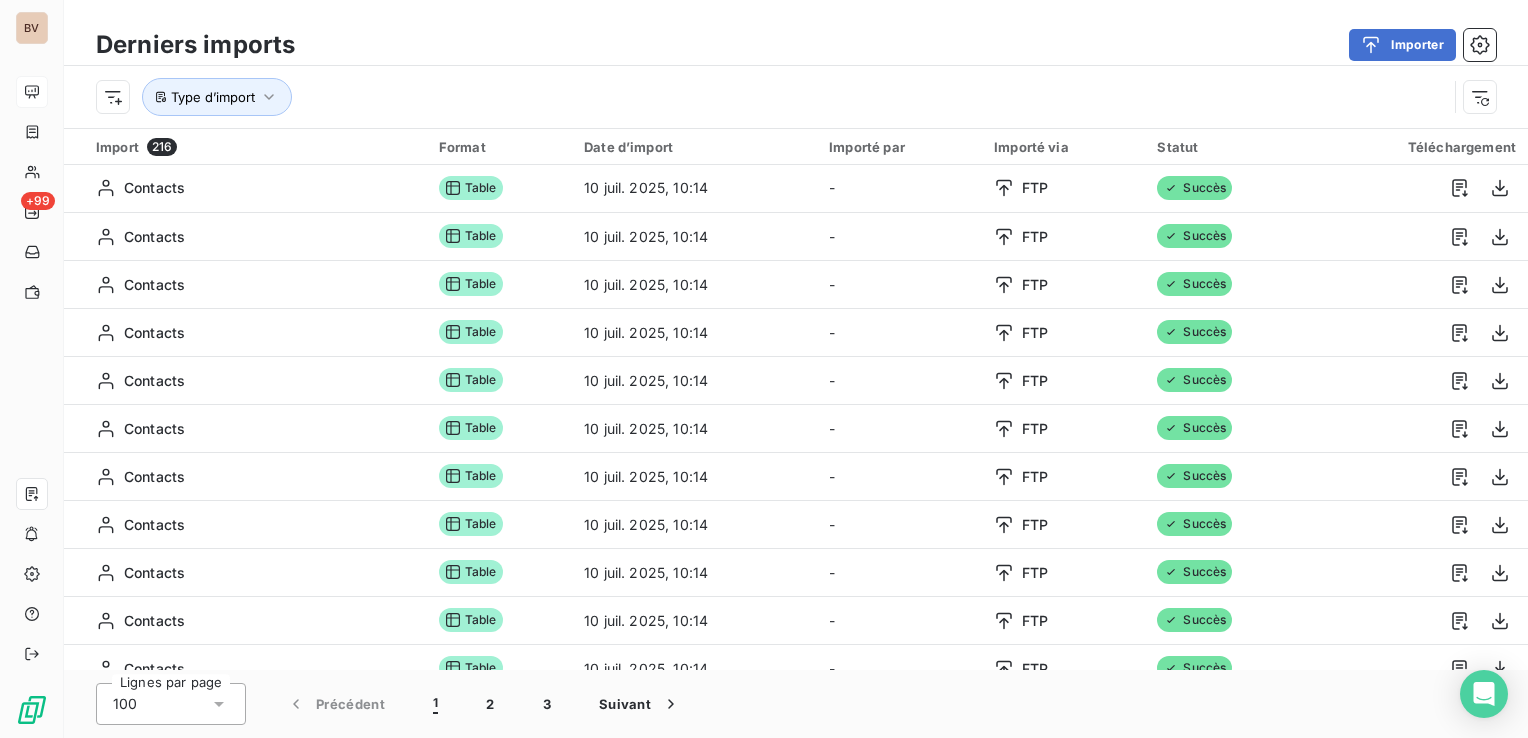 click on "Derniers imports Importer" at bounding box center (796, 45) 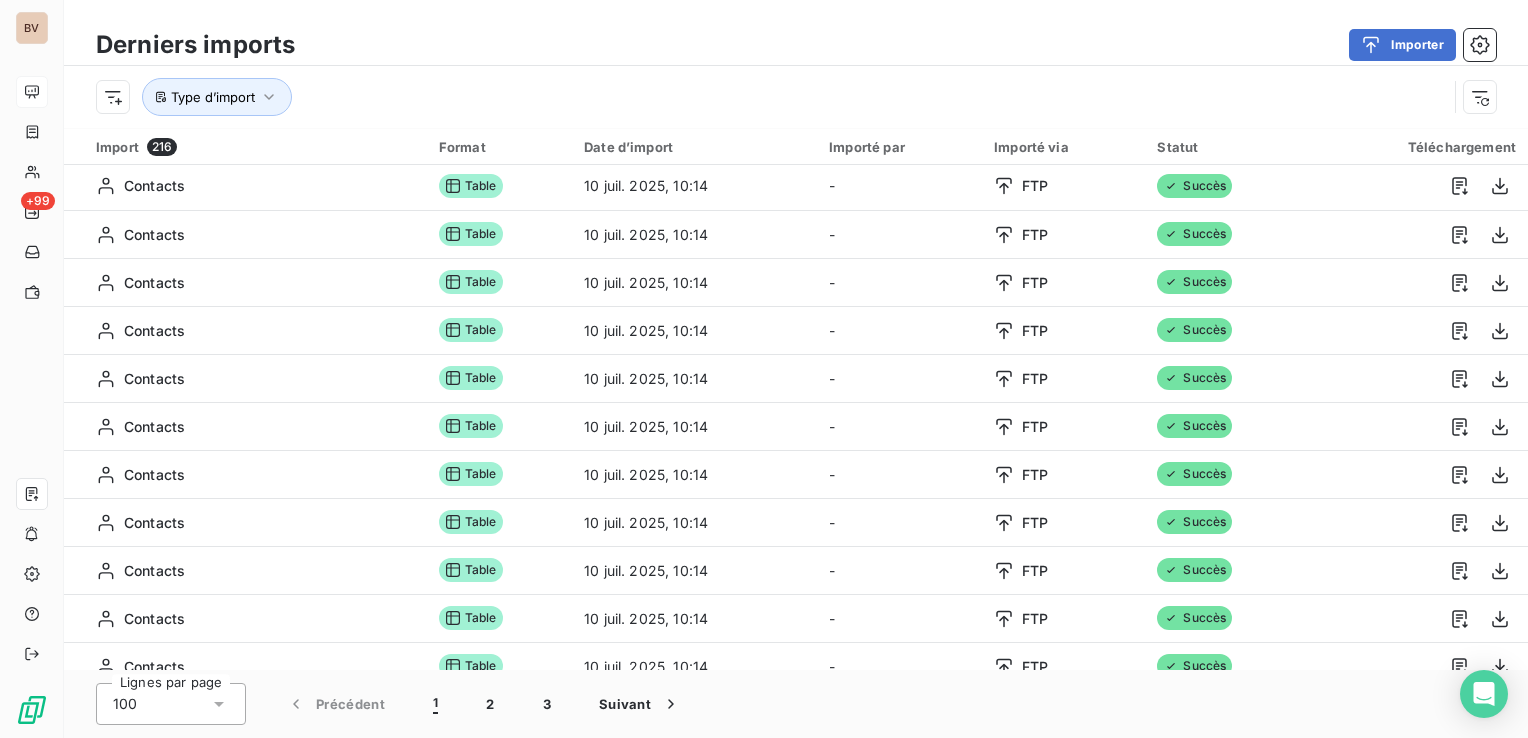 scroll, scrollTop: 0, scrollLeft: 0, axis: both 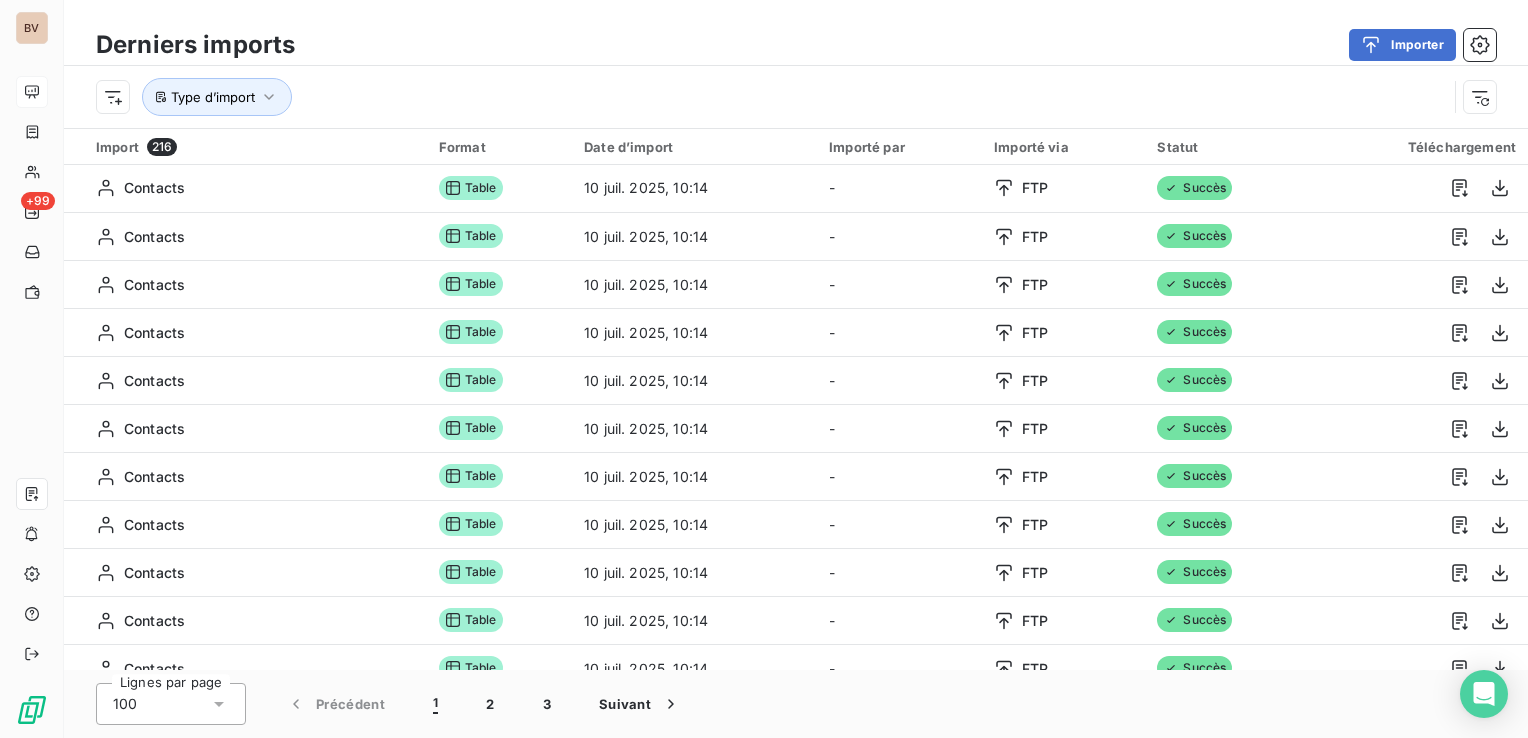 click on "Importer" at bounding box center [907, 45] 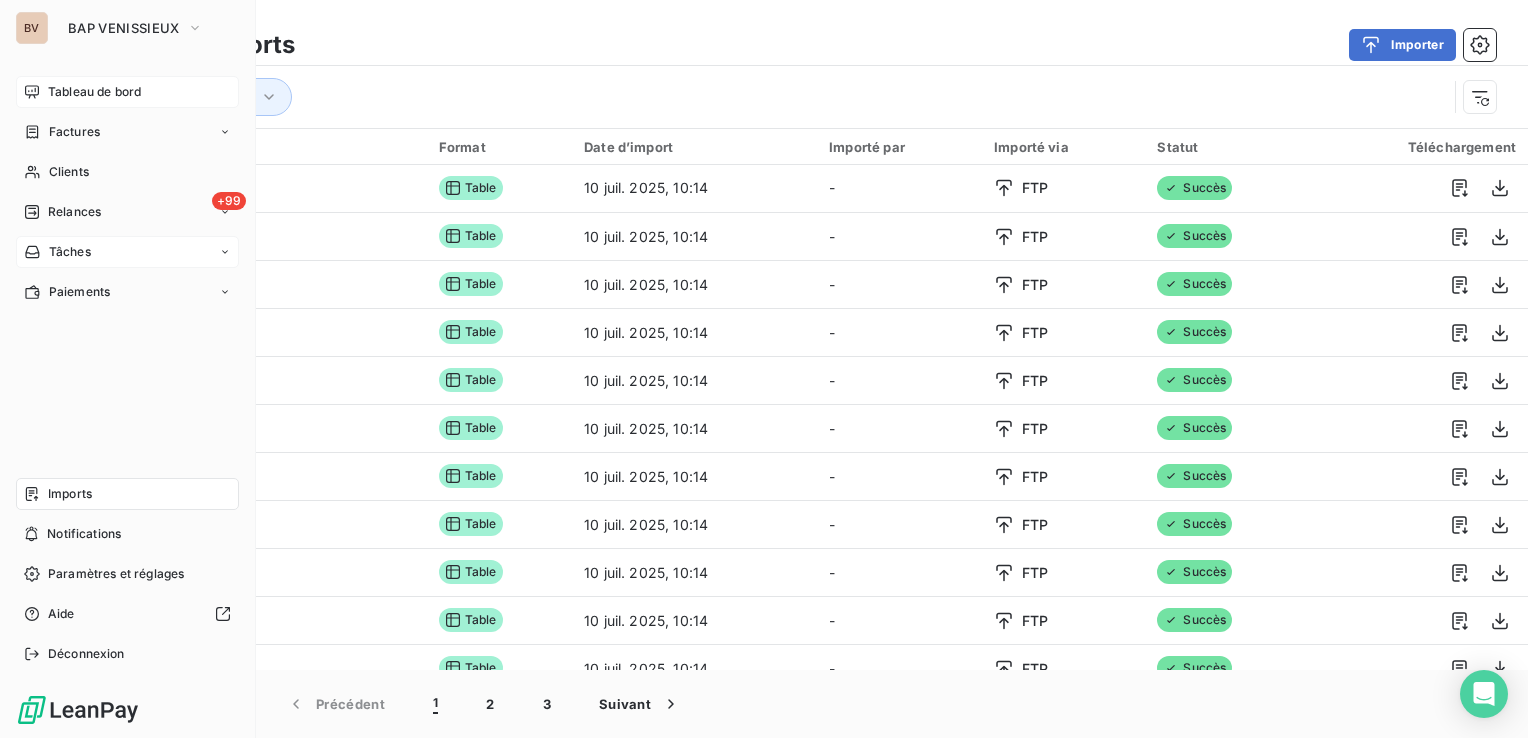 drag, startPoint x: 57, startPoint y: 209, endPoint x: 76, endPoint y: 249, distance: 44.28318 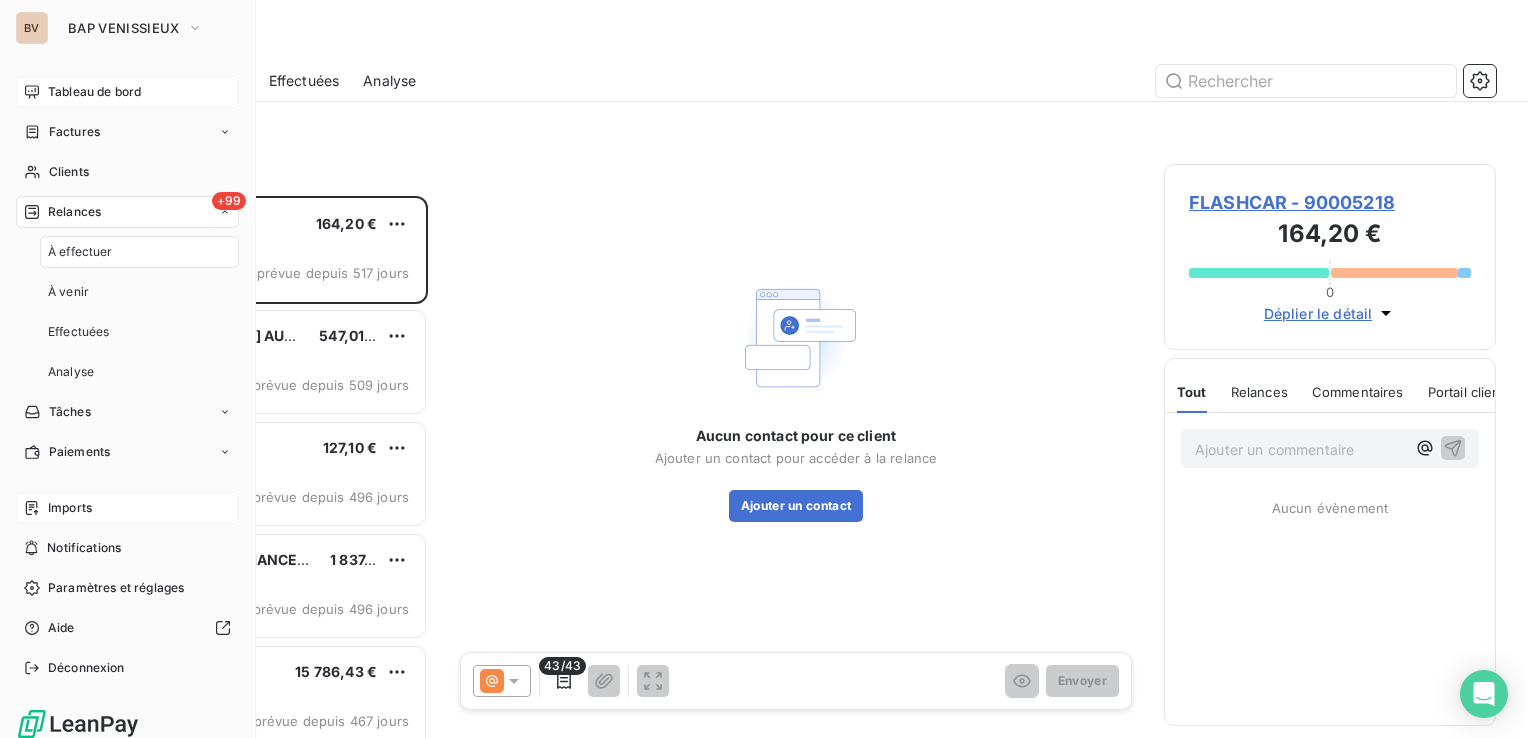 scroll, scrollTop: 16, scrollLeft: 16, axis: both 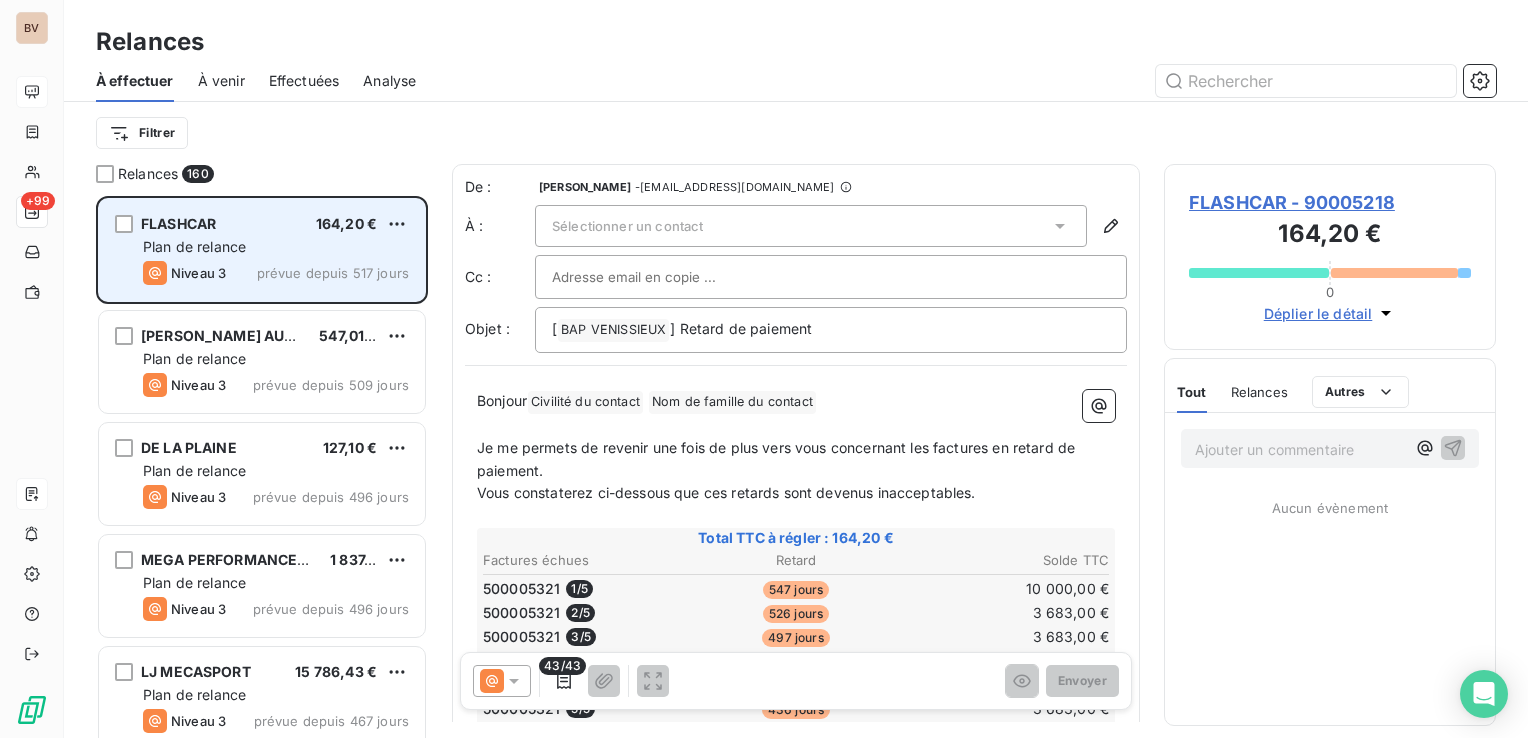 click on "FLASHCAR 164,20 €" at bounding box center (276, 224) 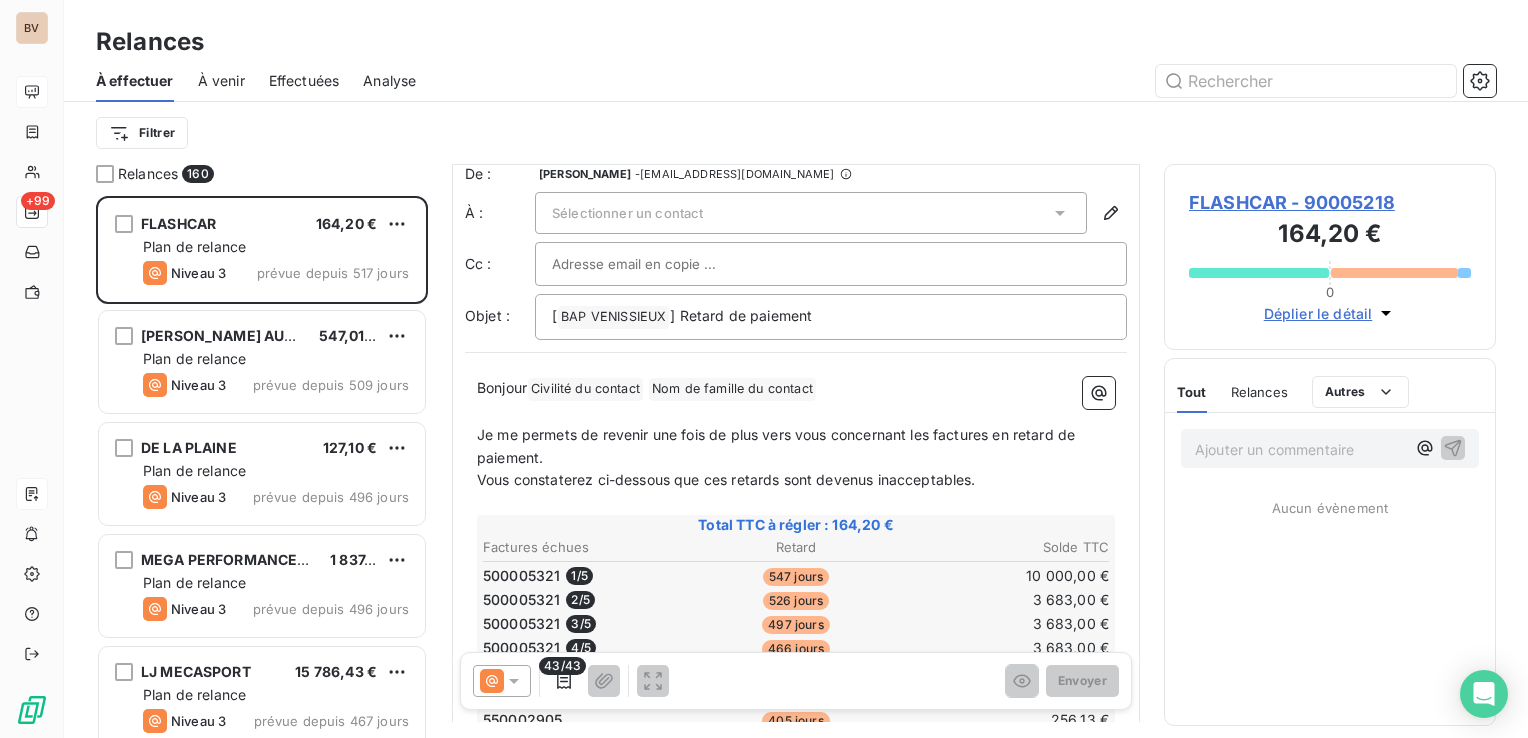 scroll, scrollTop: 0, scrollLeft: 0, axis: both 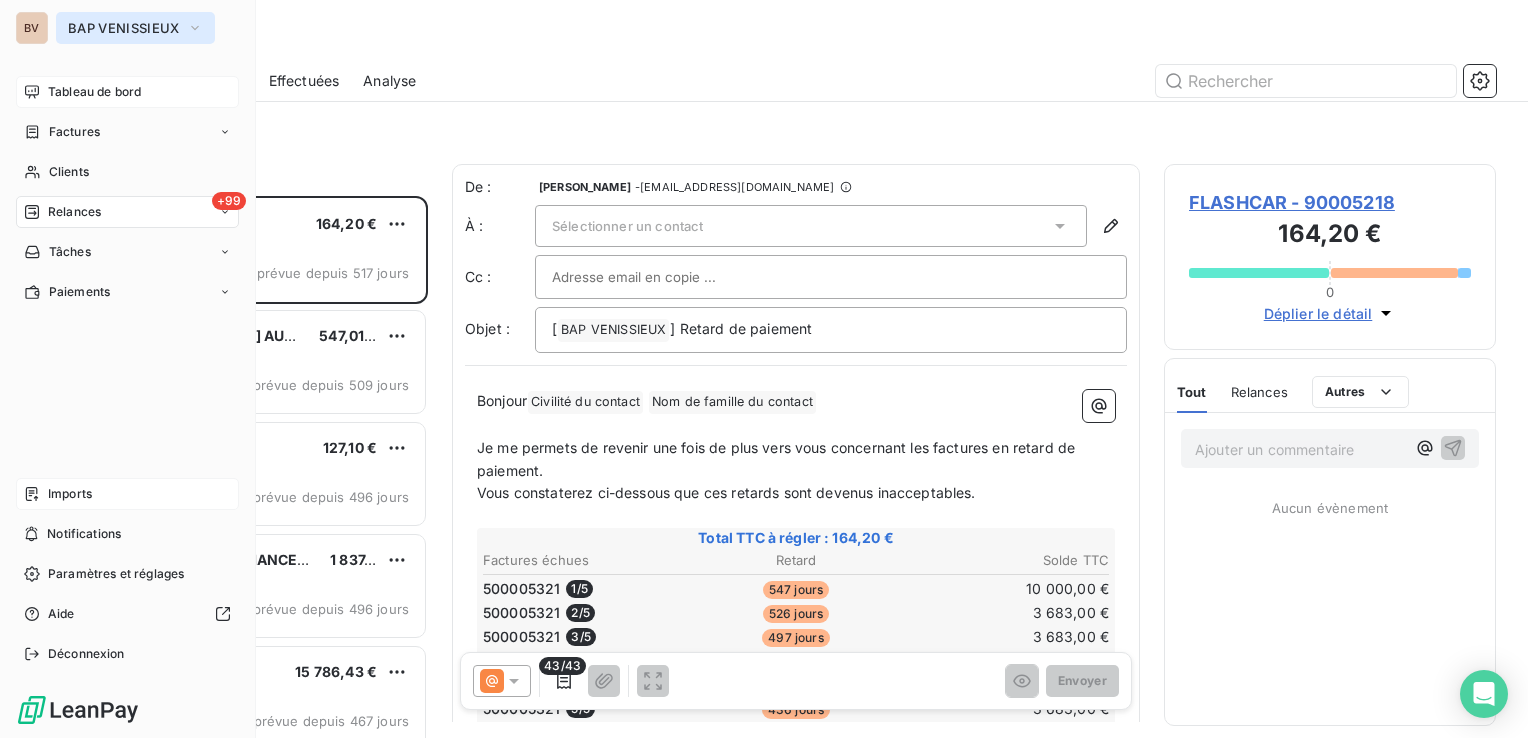 click on "BAP VENISSIEUX" at bounding box center [123, 28] 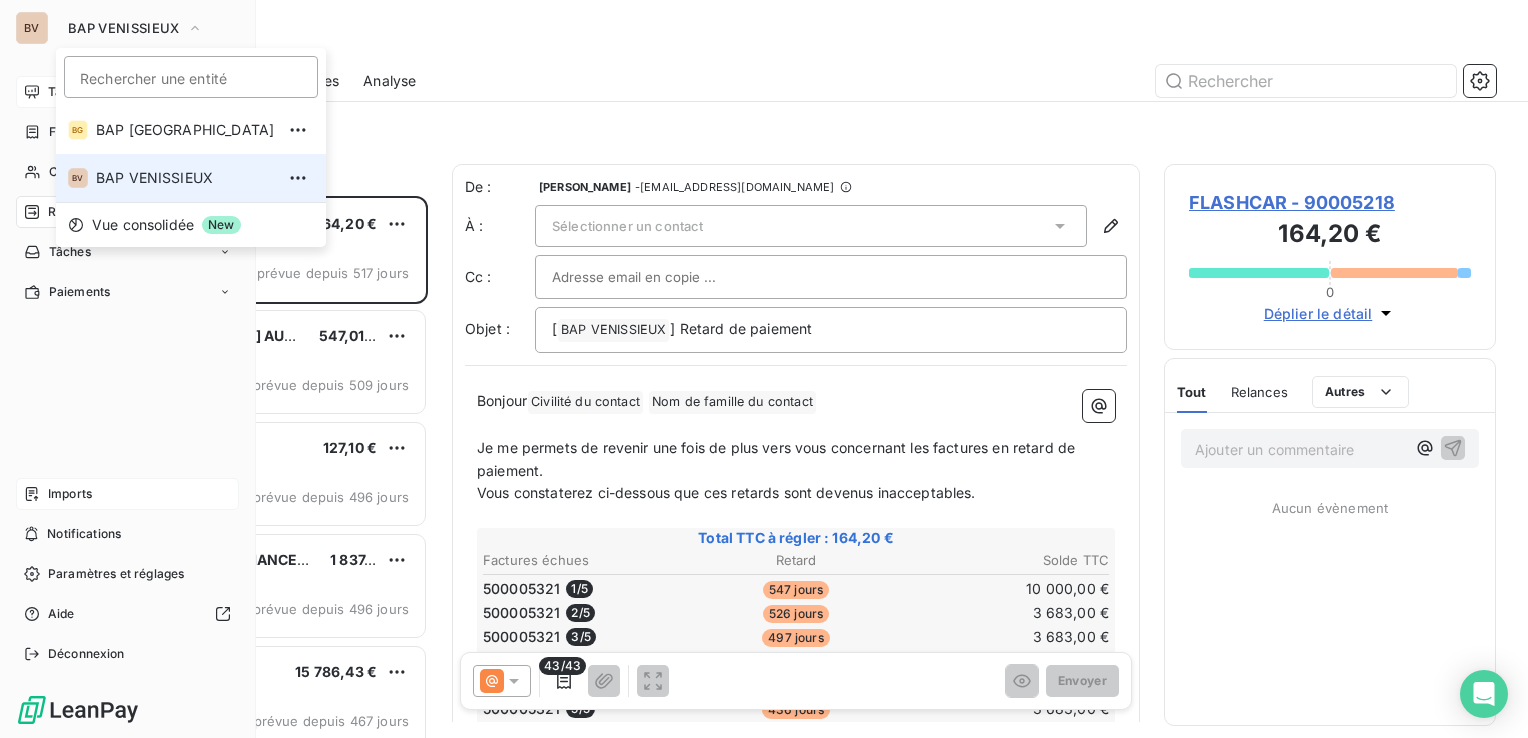 click on "BAP VENISSIEUX" at bounding box center [185, 178] 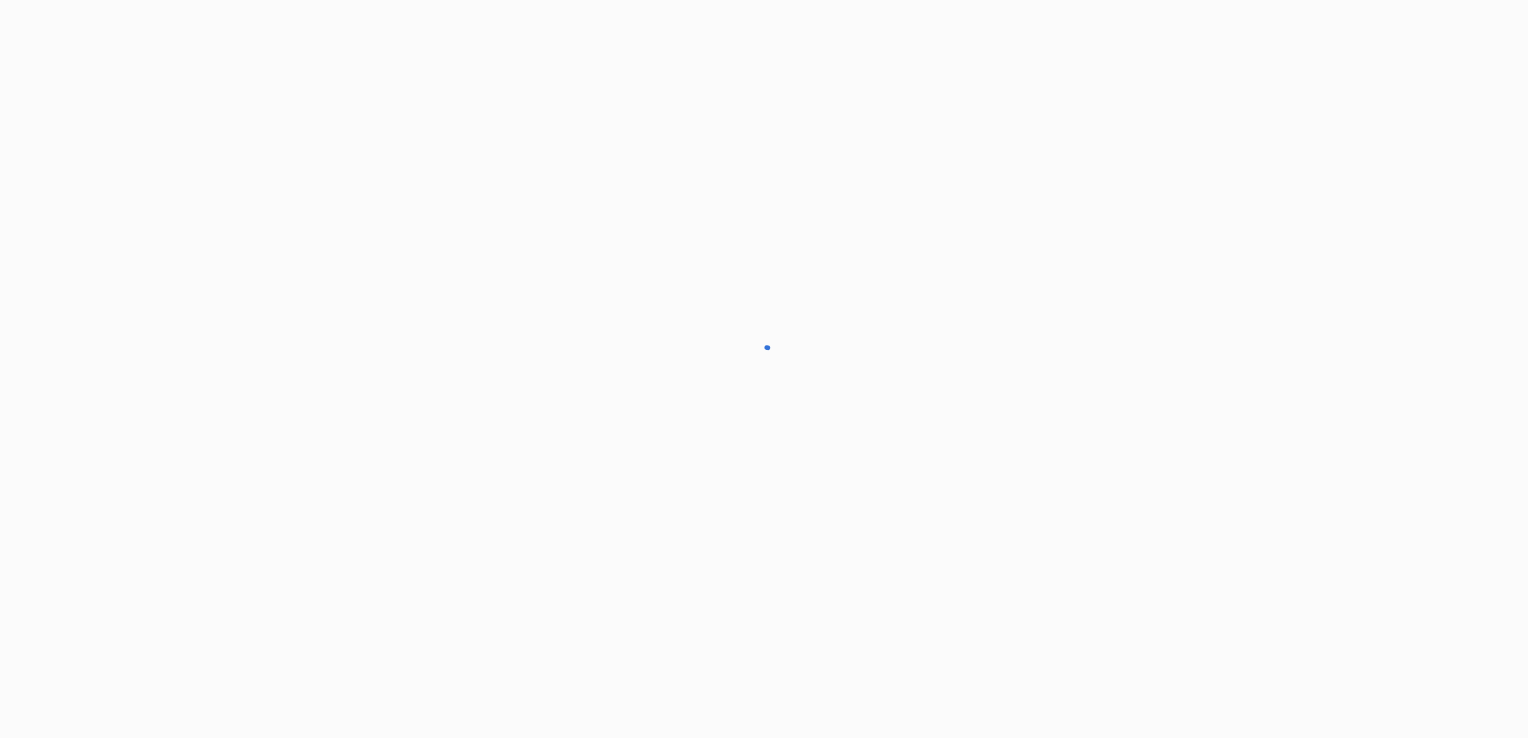scroll, scrollTop: 0, scrollLeft: 0, axis: both 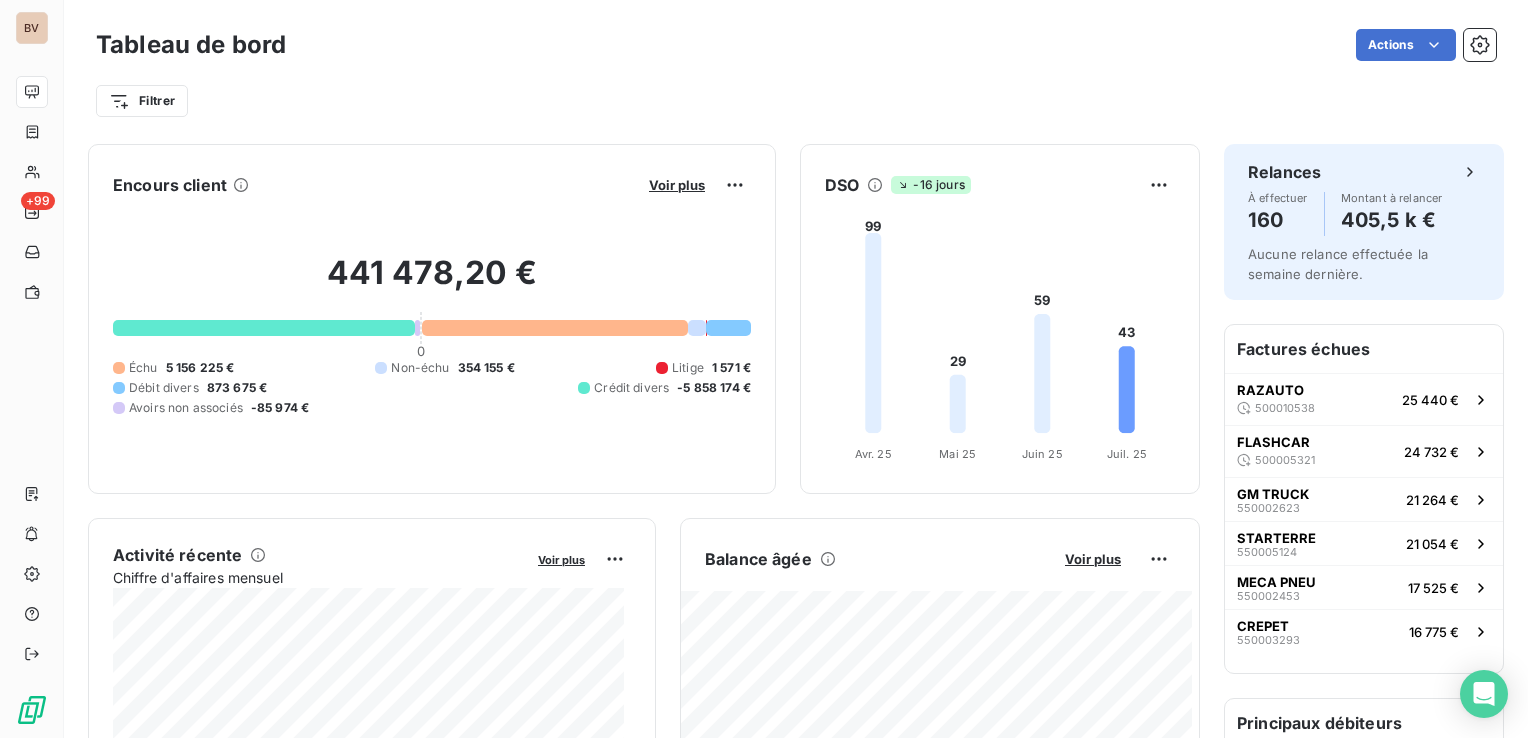 click on "Tableau de bord Actions Filtrer" at bounding box center (796, 66) 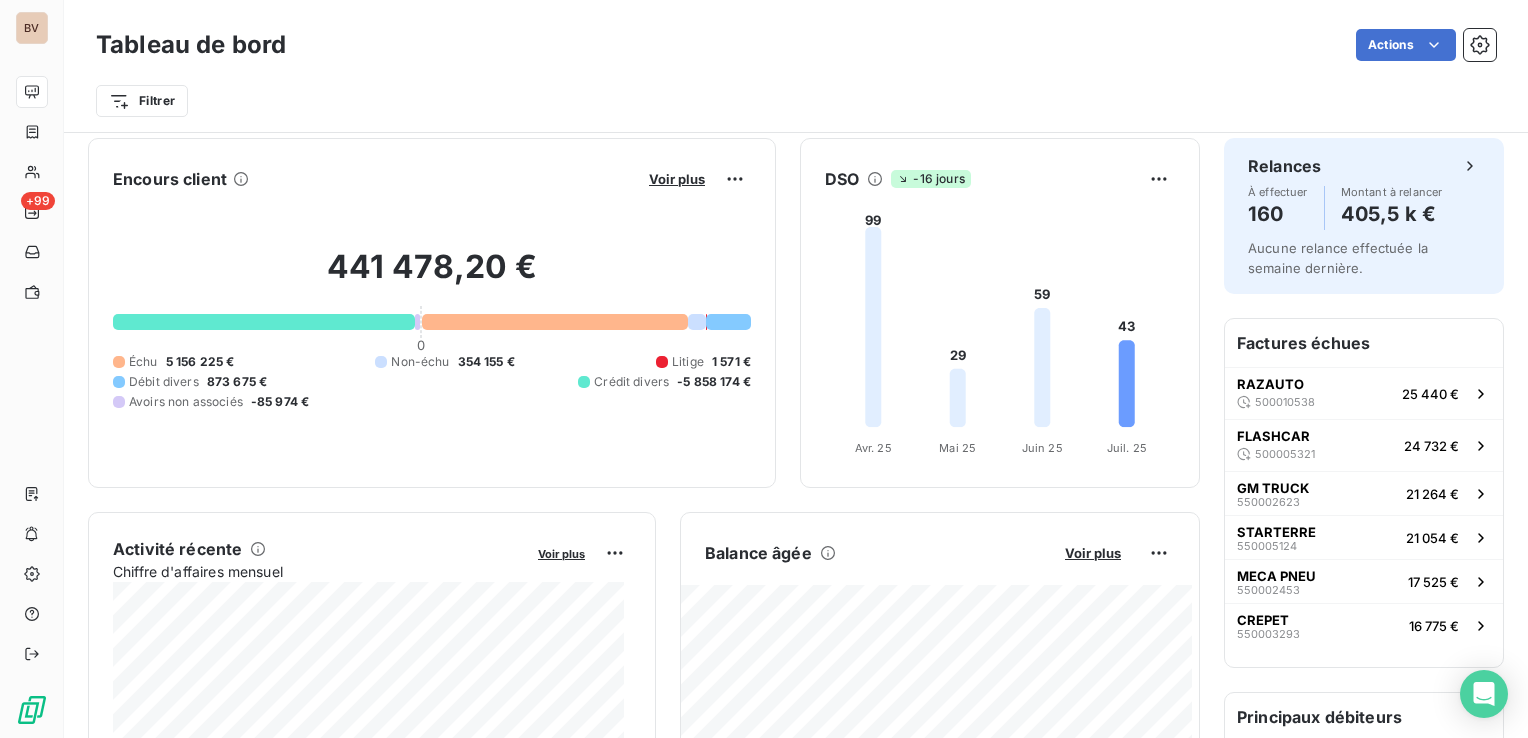 scroll, scrollTop: 0, scrollLeft: 0, axis: both 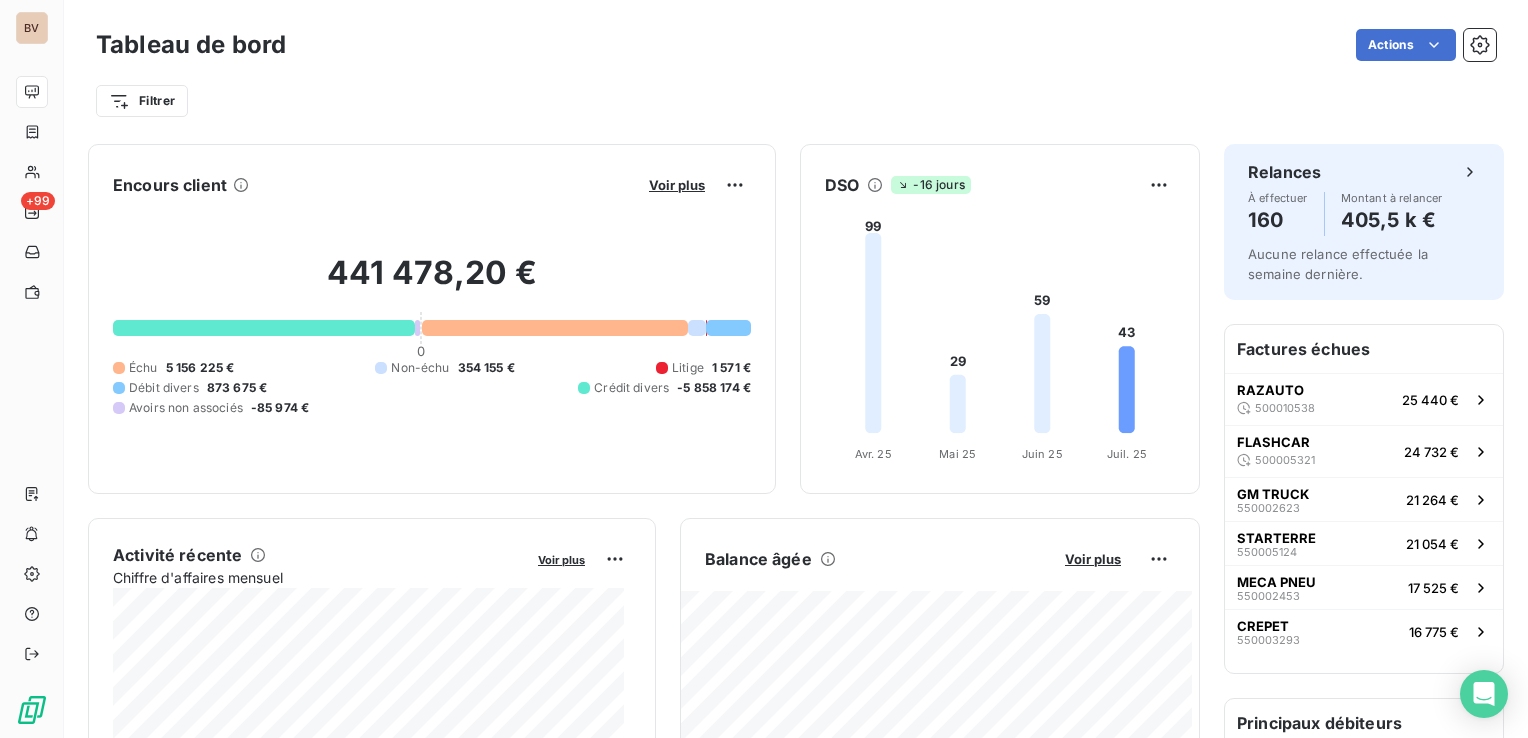click on "Actions" at bounding box center [903, 45] 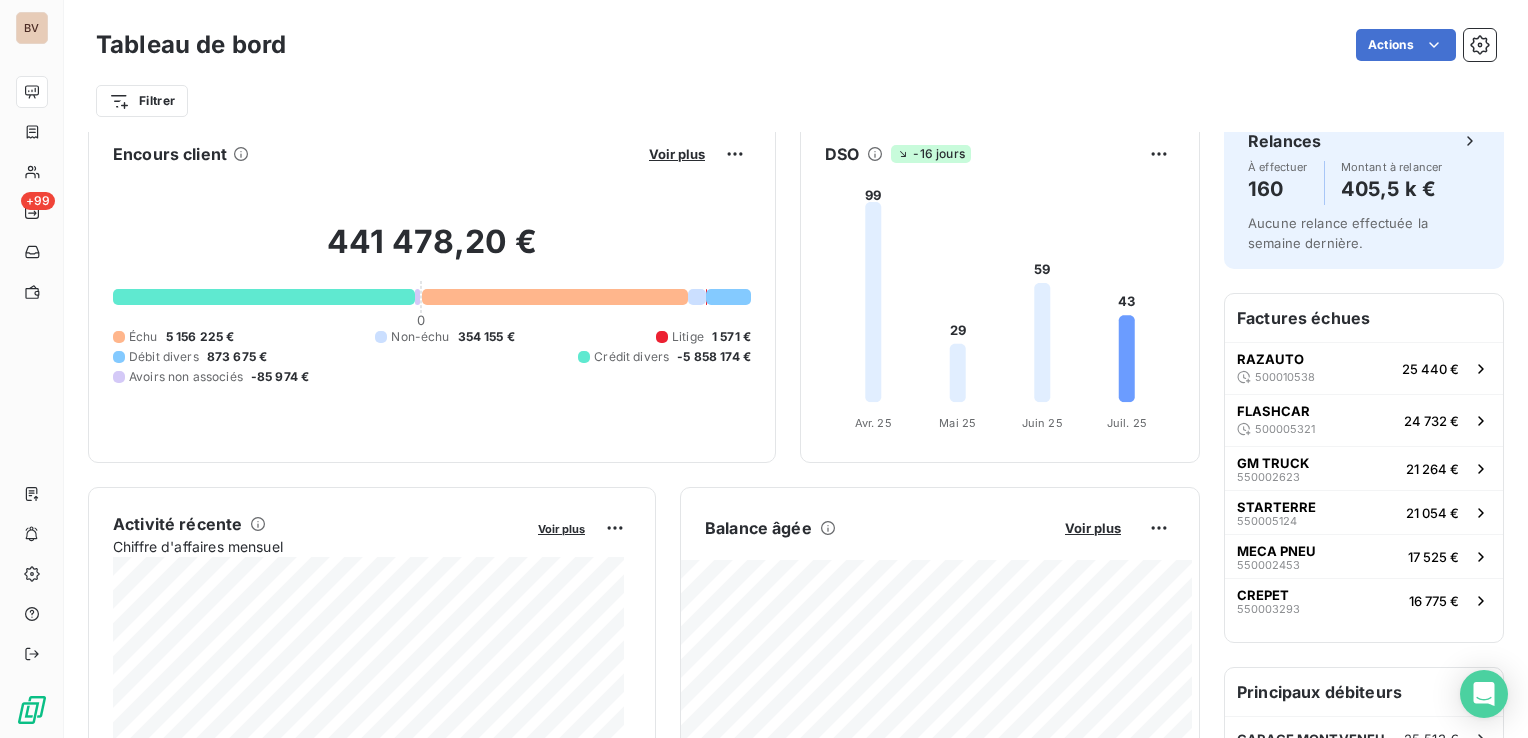 scroll, scrollTop: 0, scrollLeft: 0, axis: both 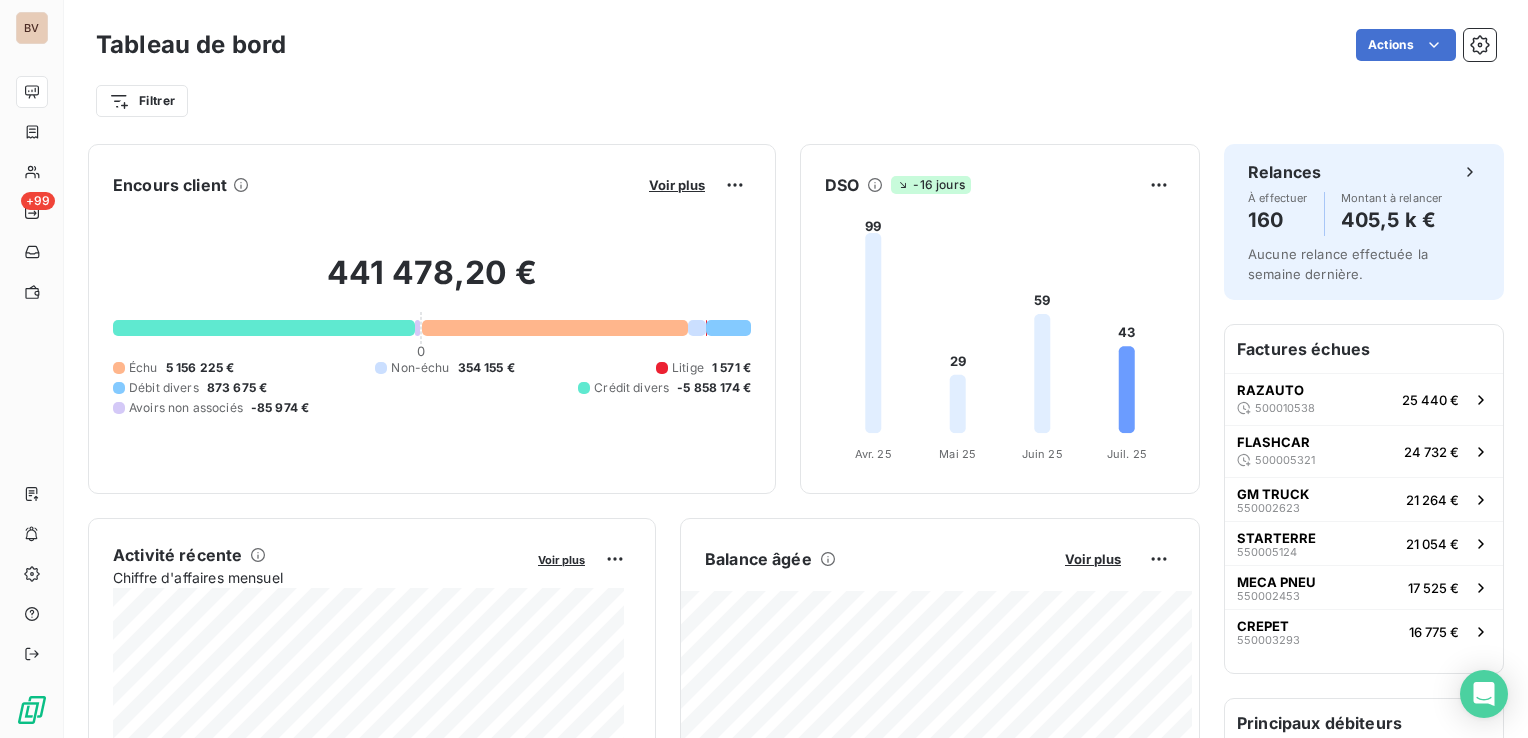 click on "Actions" at bounding box center (903, 45) 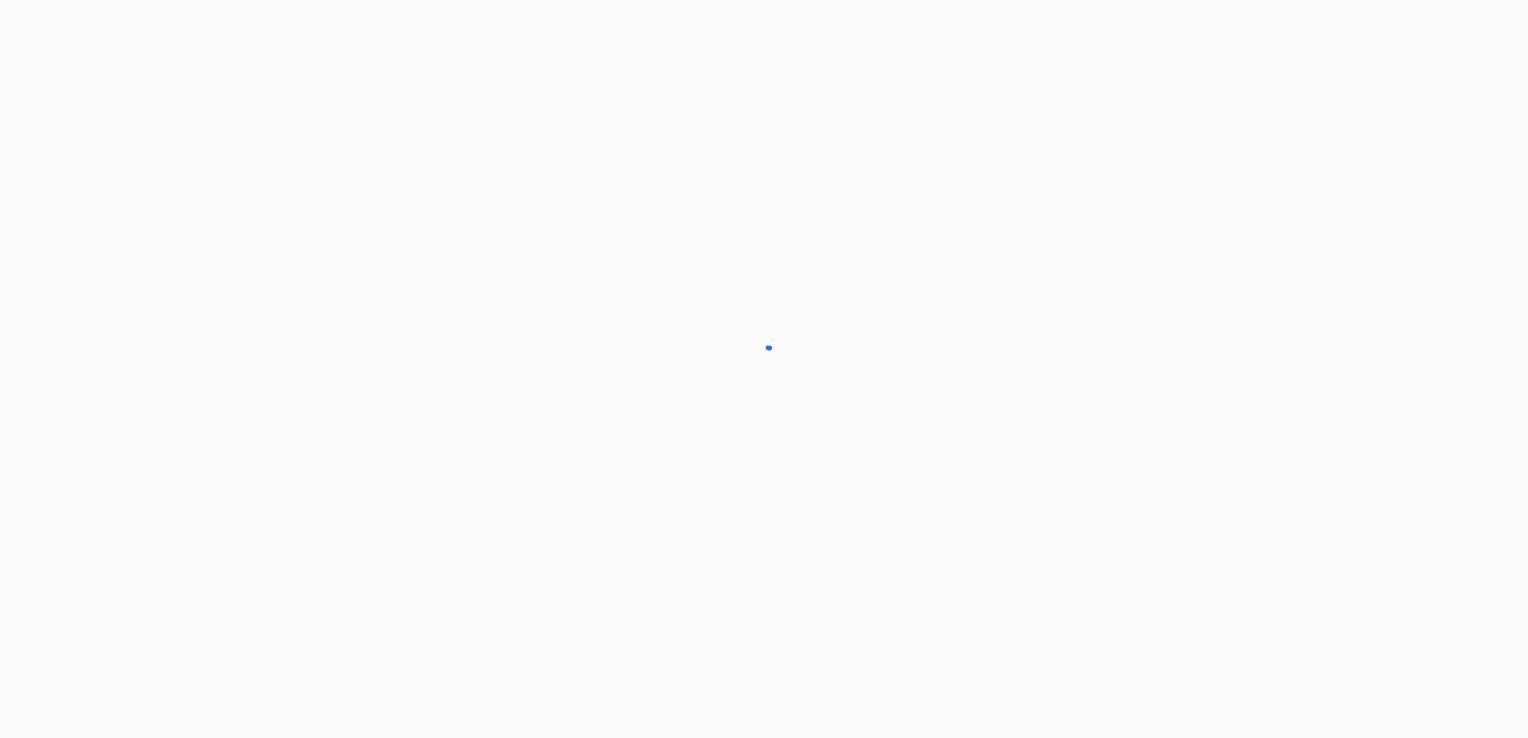 scroll, scrollTop: 0, scrollLeft: 0, axis: both 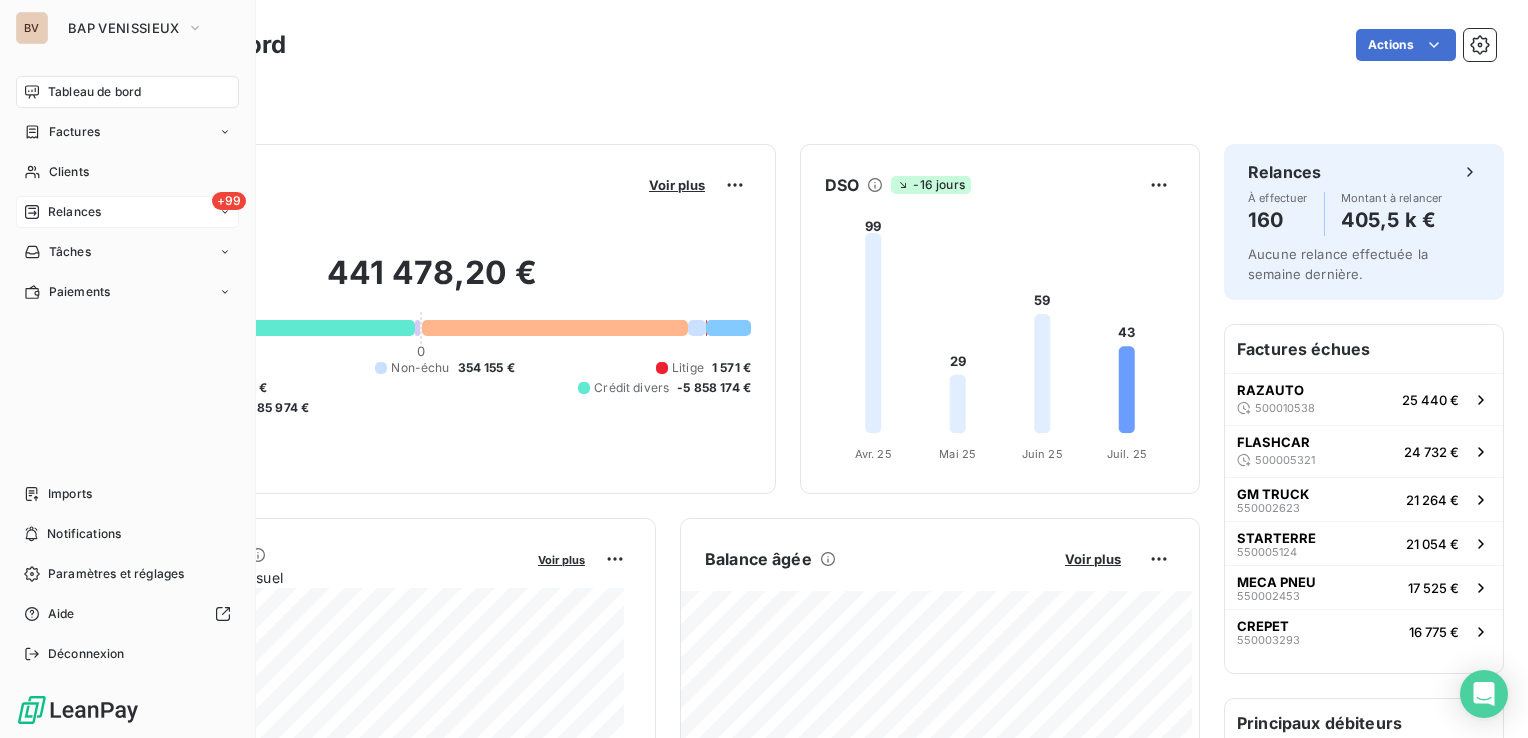 click on "Relances" at bounding box center (62, 212) 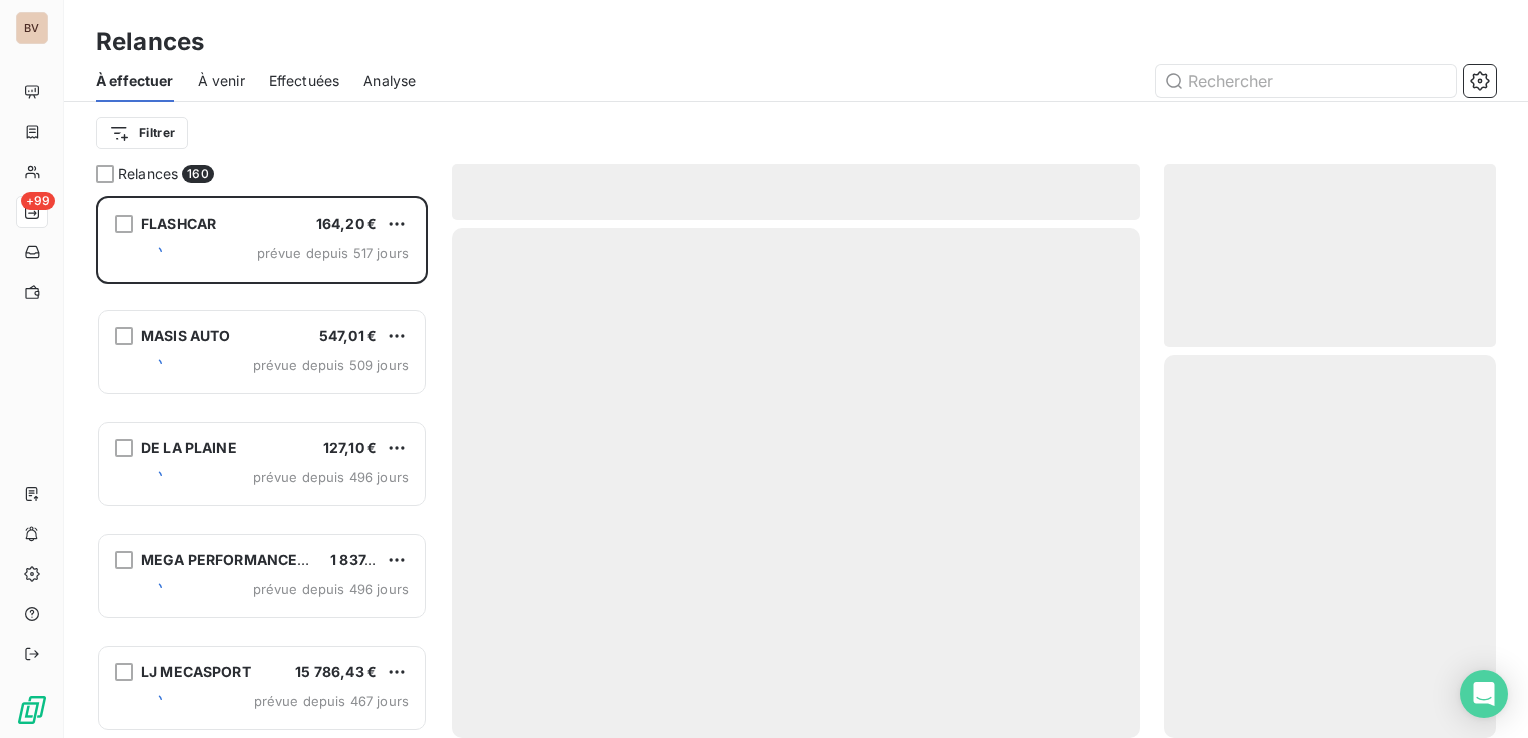 scroll, scrollTop: 16, scrollLeft: 16, axis: both 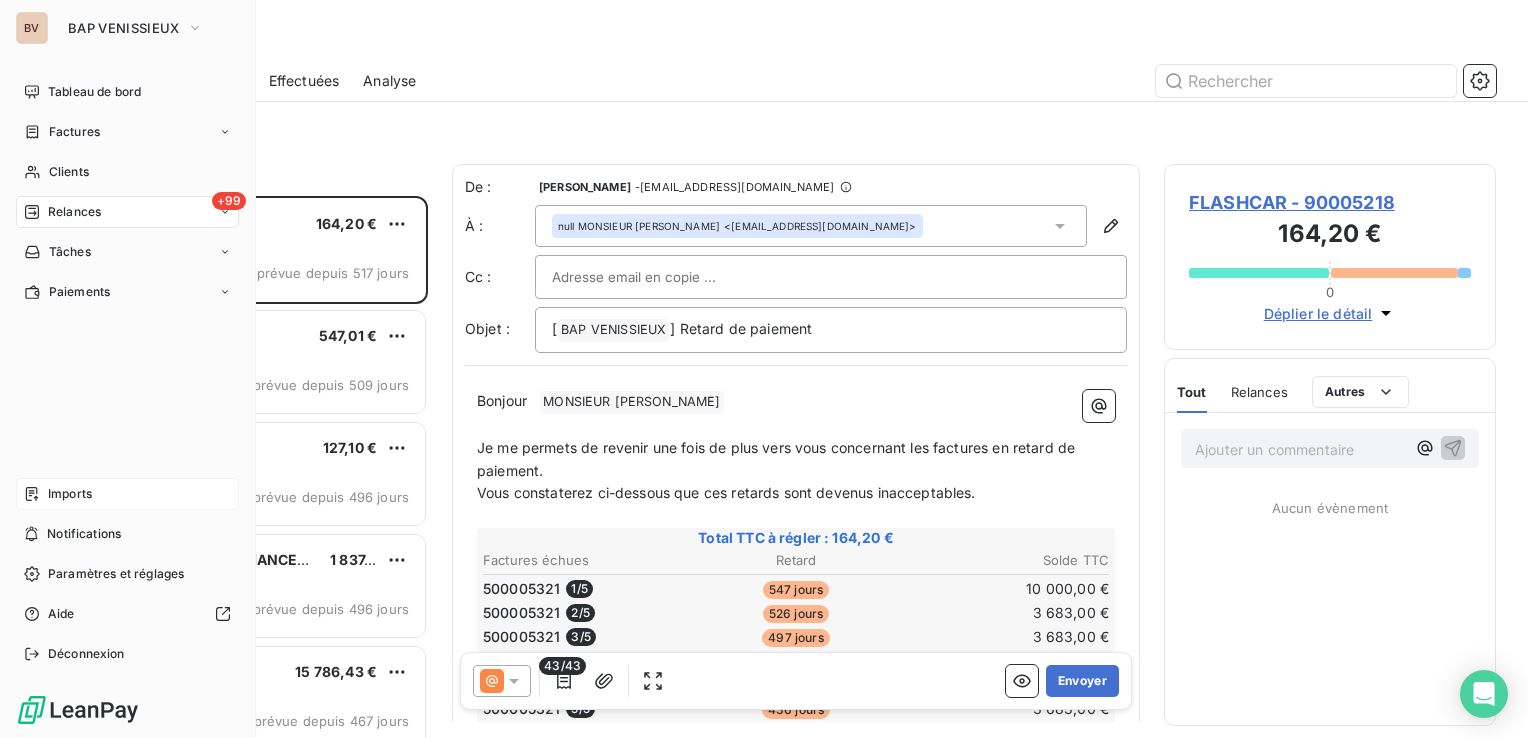 click on "Imports" at bounding box center (127, 494) 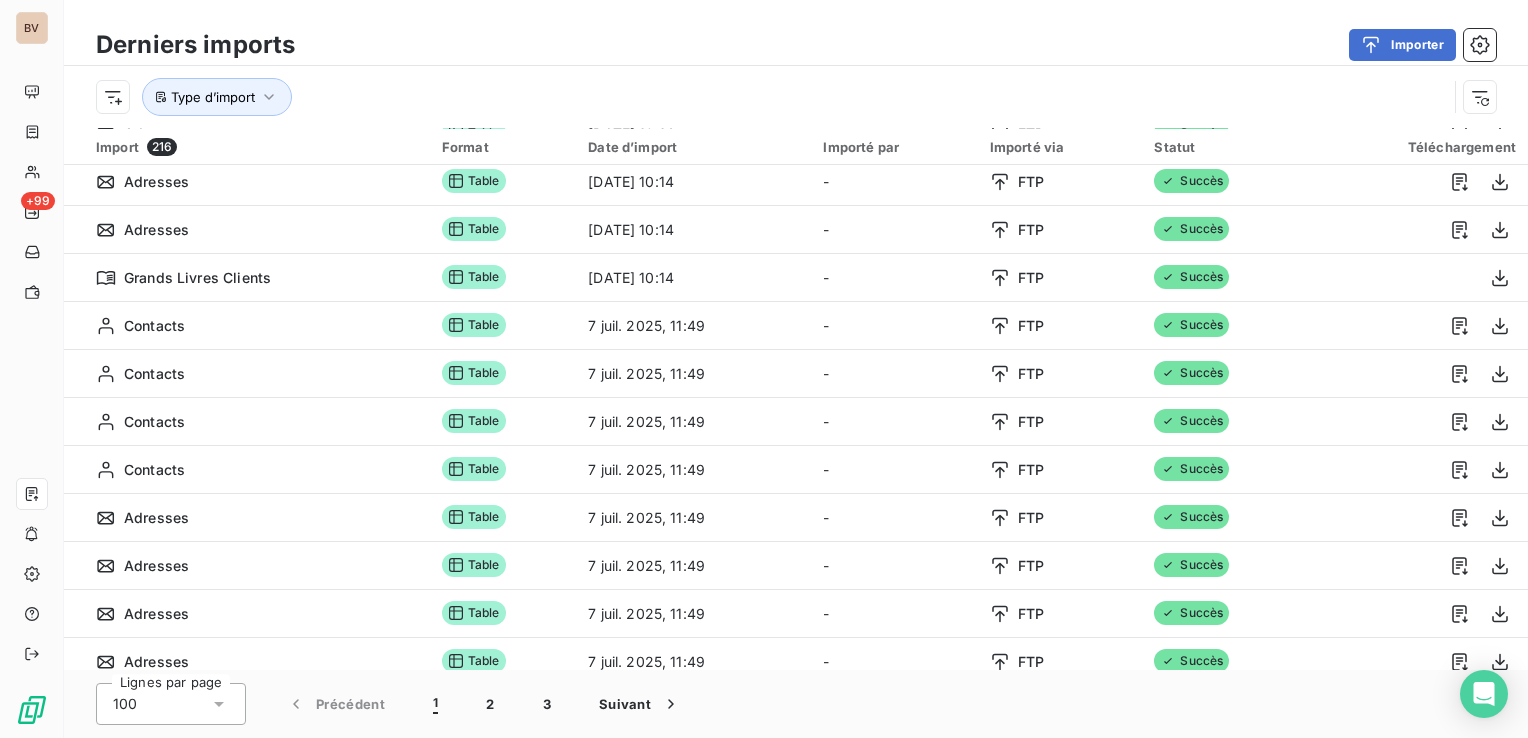 scroll, scrollTop: 1400, scrollLeft: 0, axis: vertical 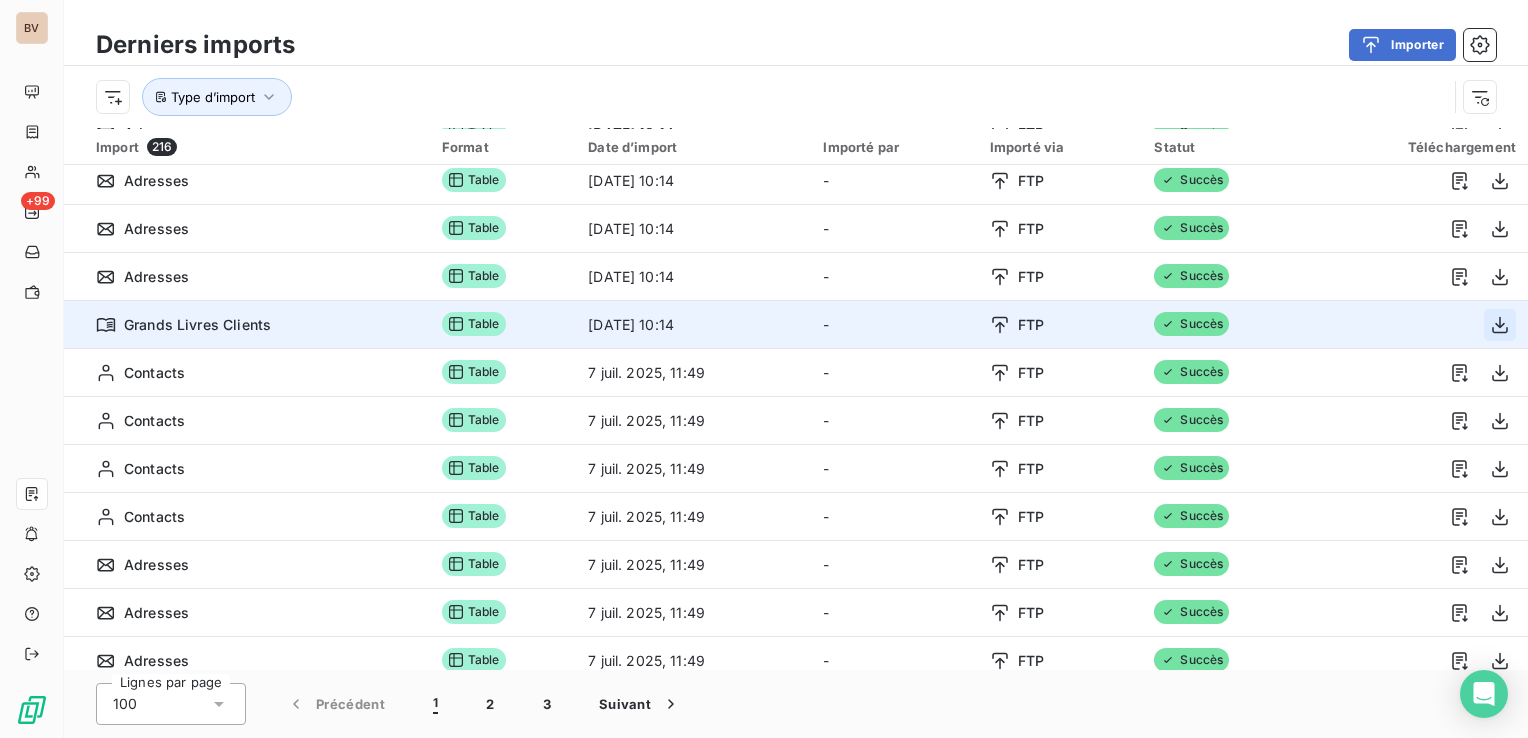 click 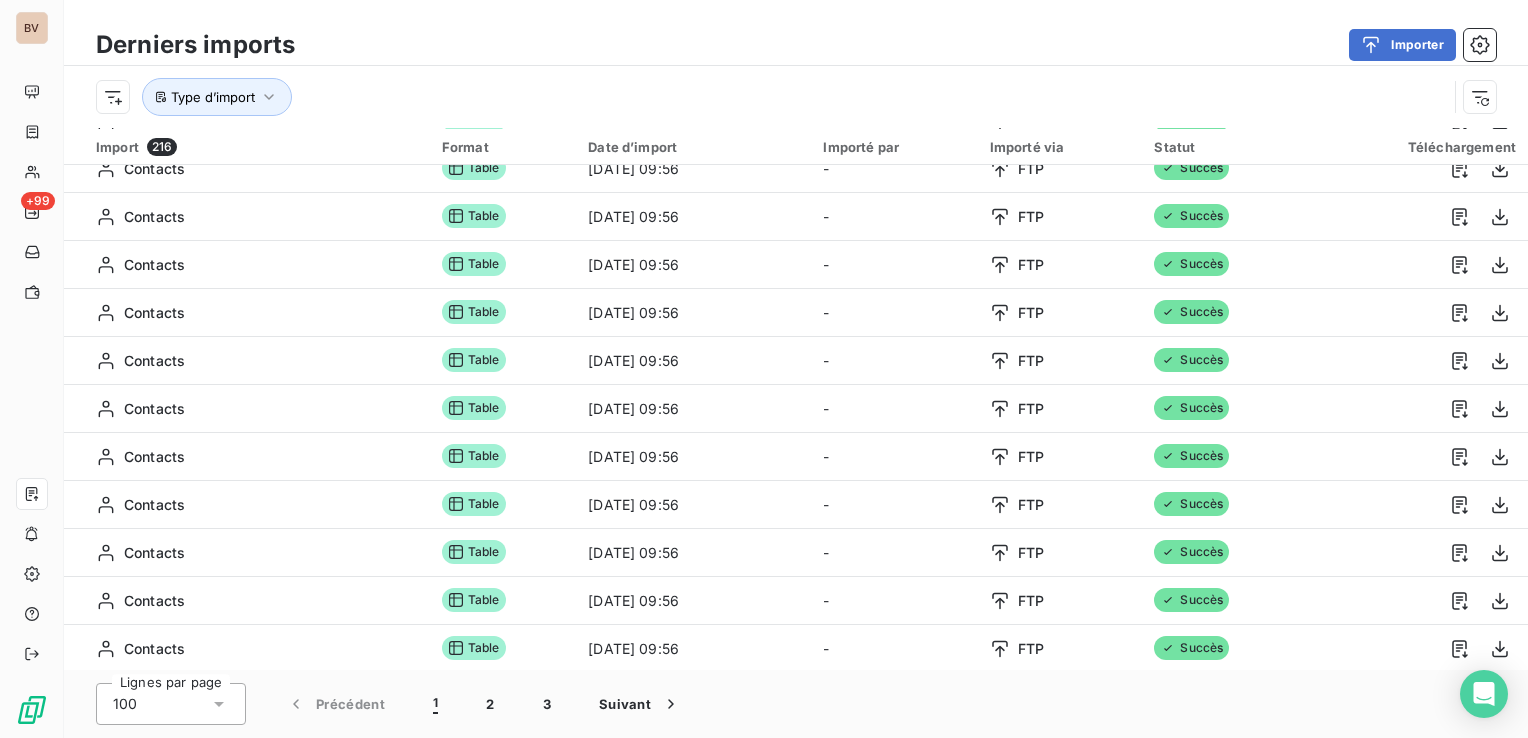 scroll, scrollTop: 4294, scrollLeft: 0, axis: vertical 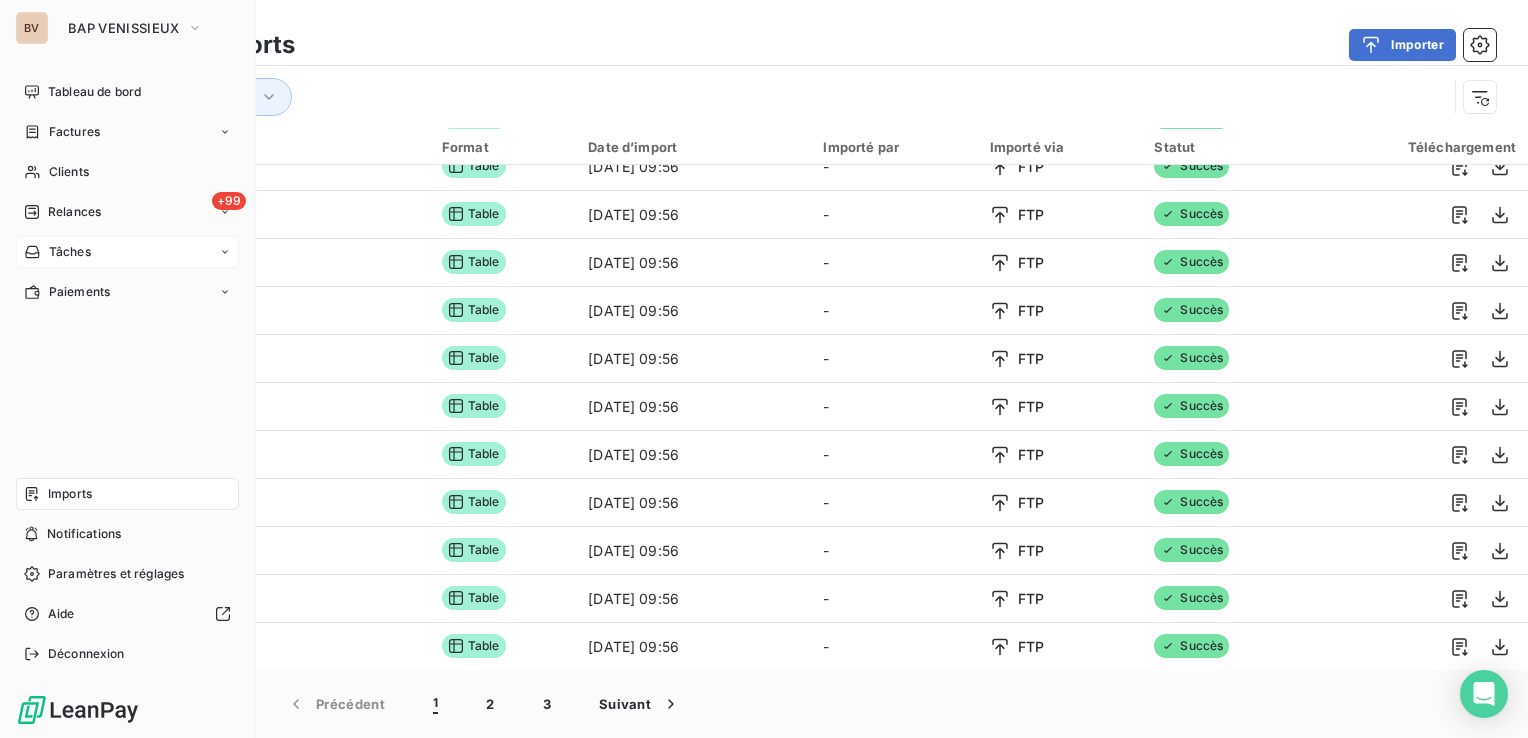 drag, startPoint x: 73, startPoint y: 211, endPoint x: 141, endPoint y: 250, distance: 78.39005 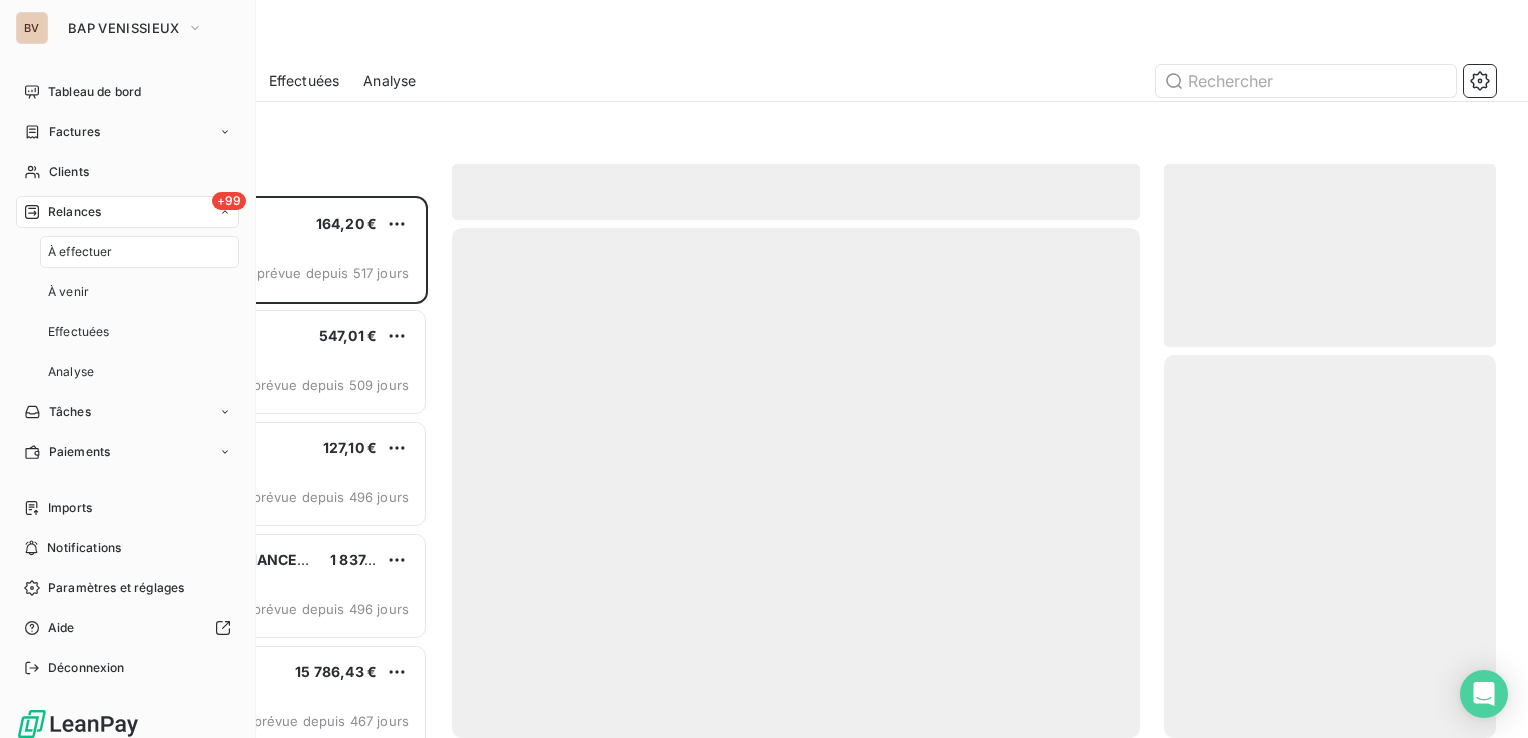 scroll, scrollTop: 16, scrollLeft: 16, axis: both 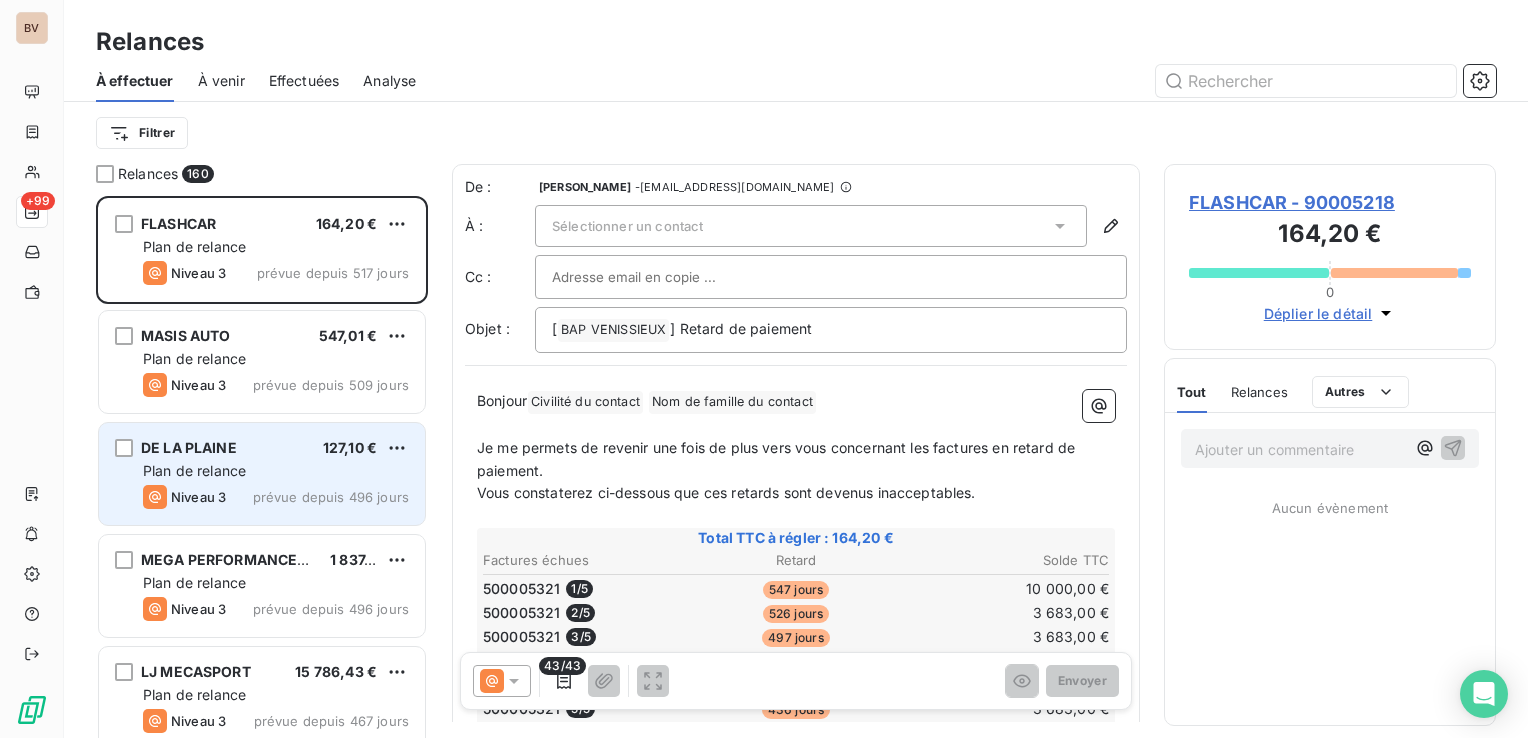 click on "Plan de relance" at bounding box center (194, 470) 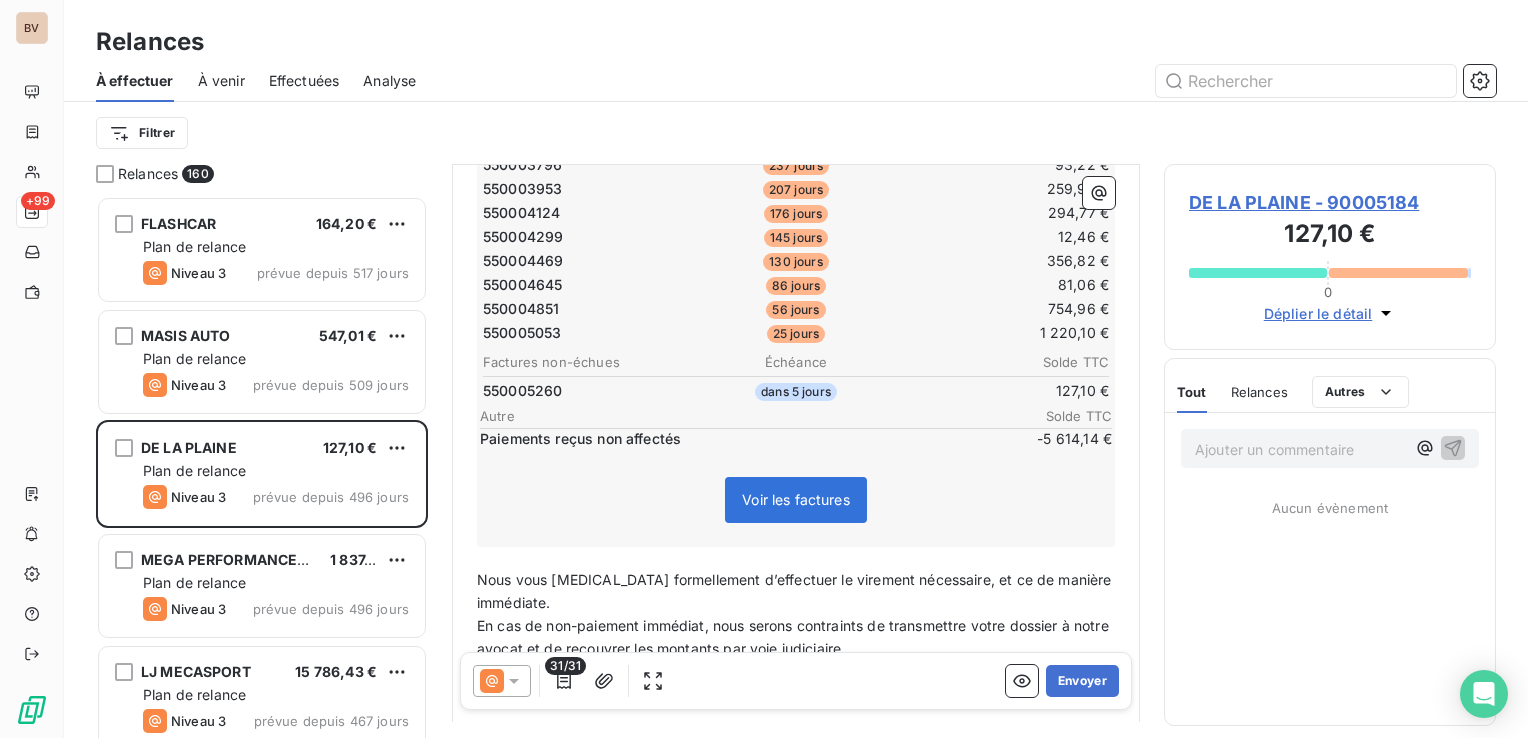 scroll, scrollTop: 600, scrollLeft: 0, axis: vertical 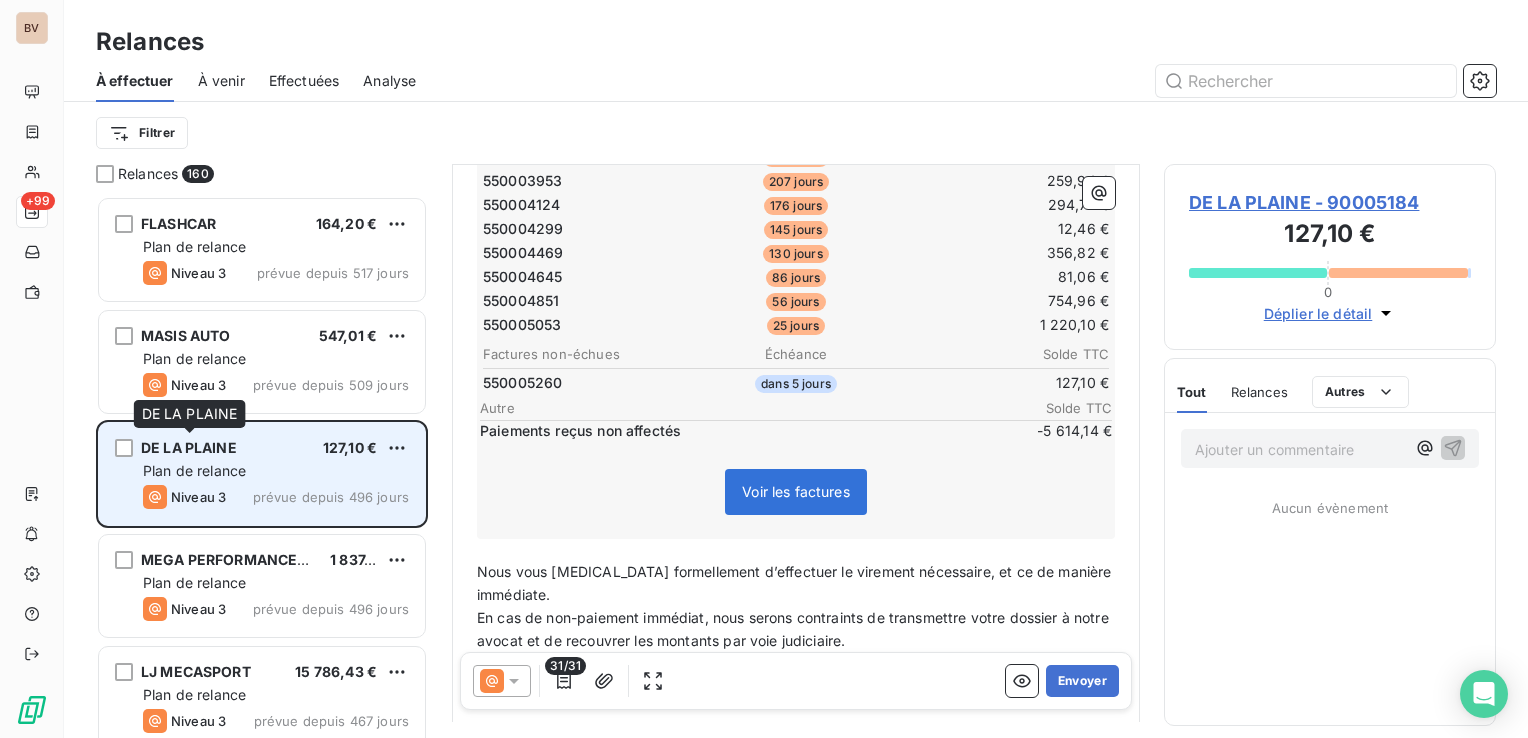 click on "DE LA PLAINE" at bounding box center [189, 447] 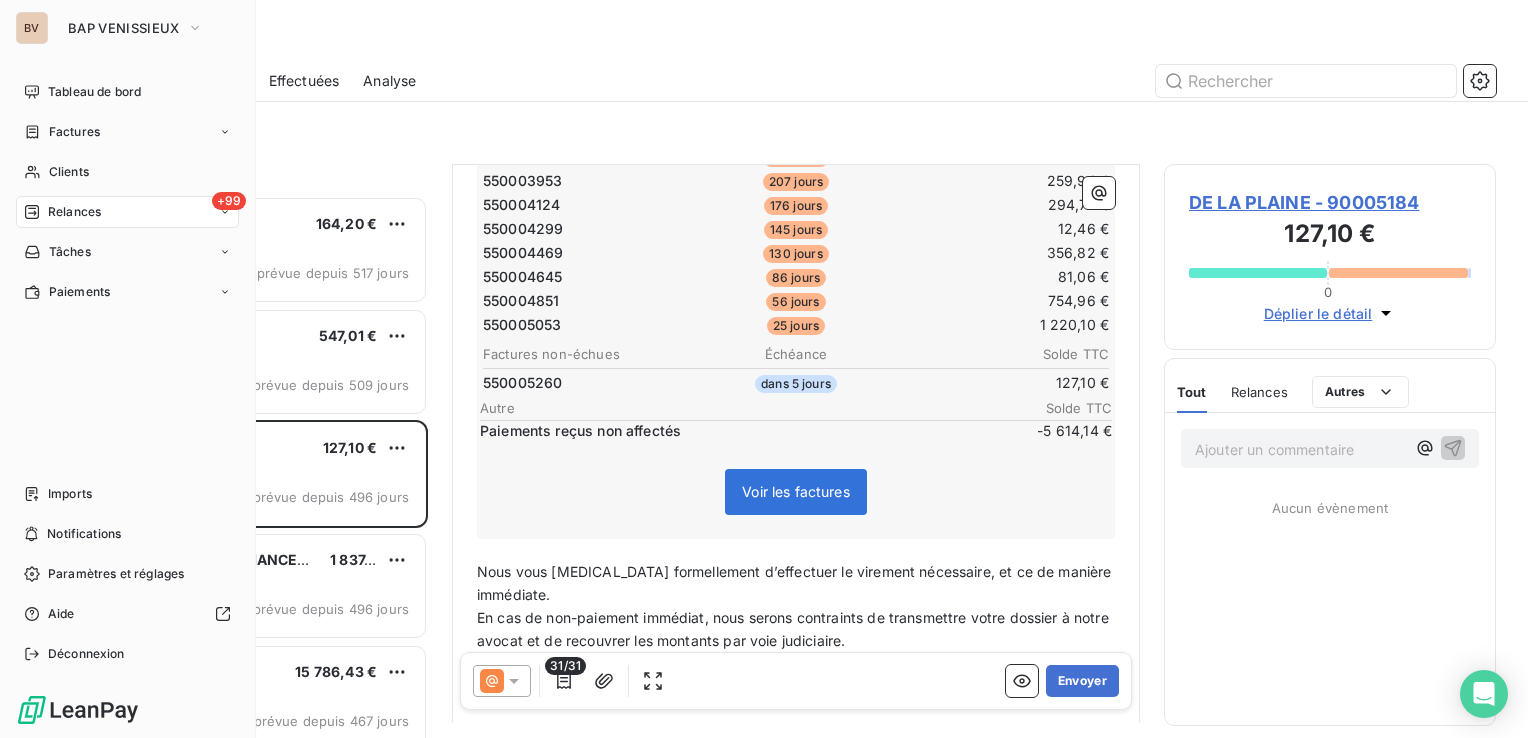 click on "+99 Relances" at bounding box center (127, 212) 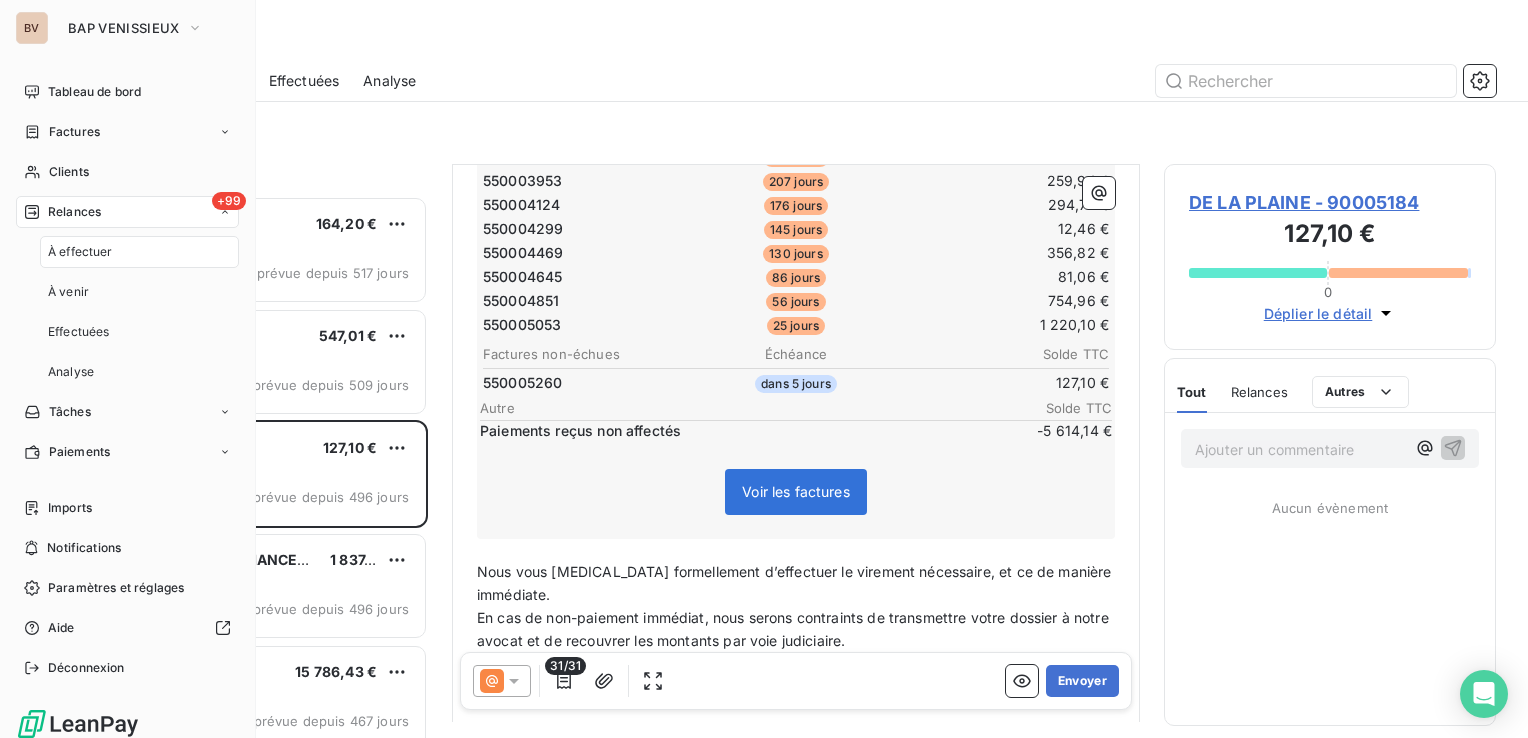 click on "Relances" at bounding box center (74, 212) 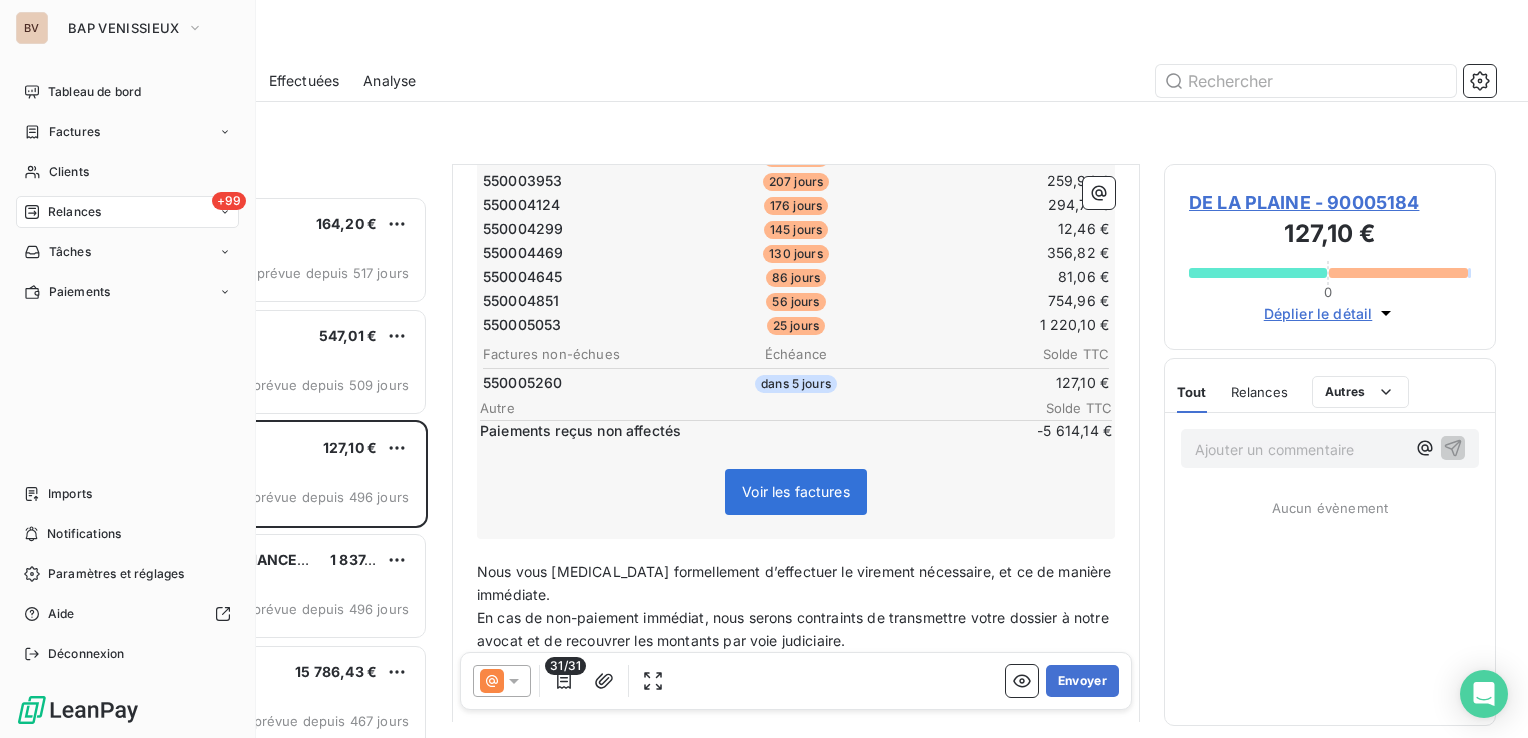 click on "Relances" at bounding box center [74, 212] 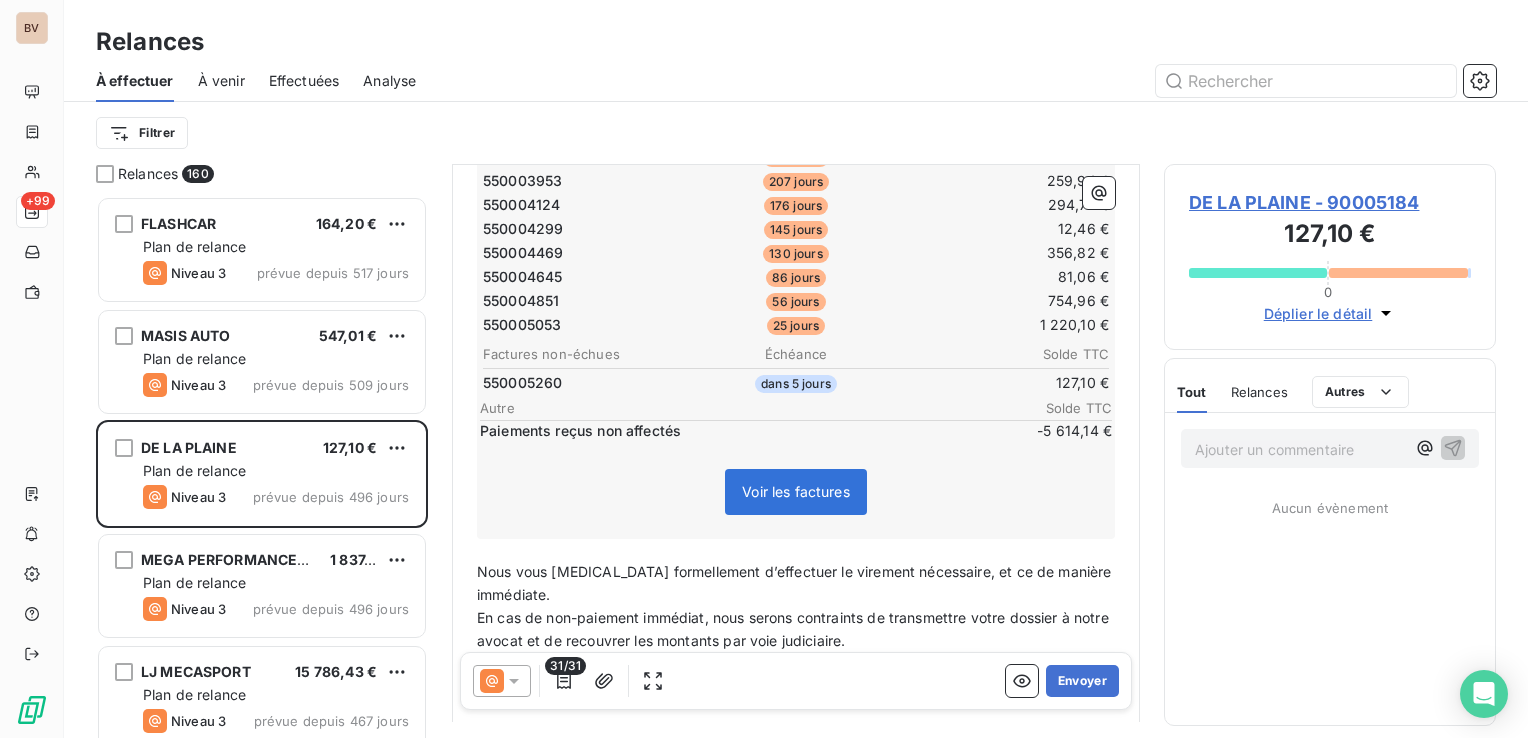 click on "Relances" at bounding box center [796, 42] 